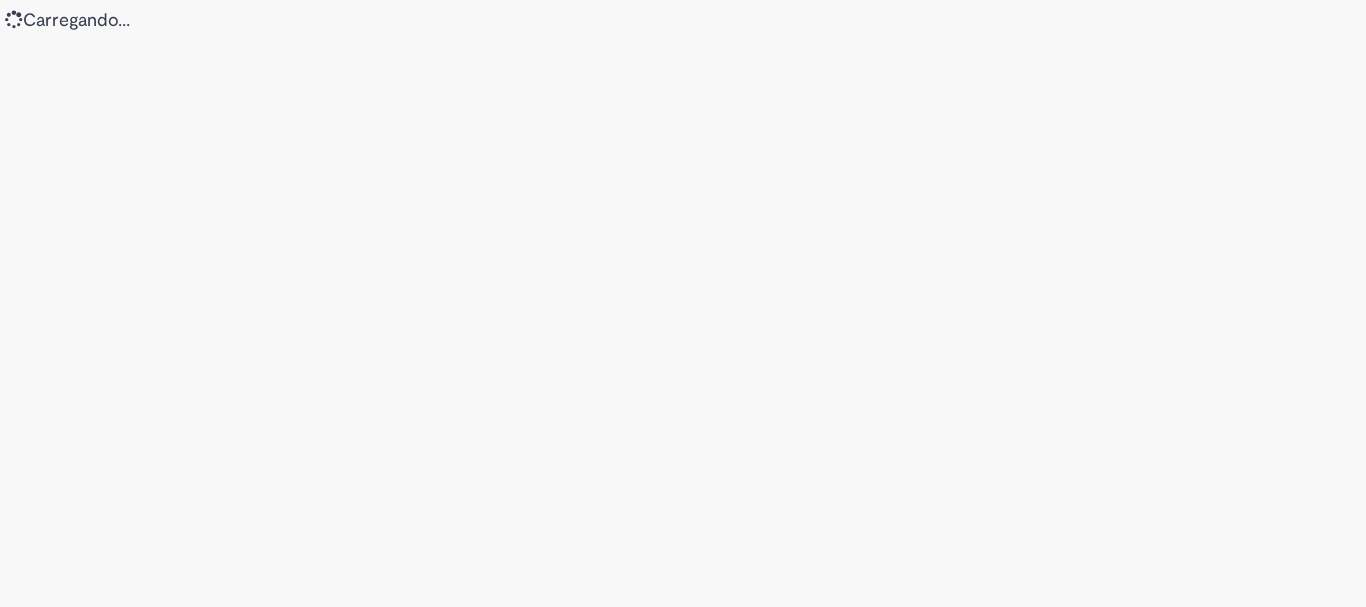 scroll, scrollTop: 0, scrollLeft: 0, axis: both 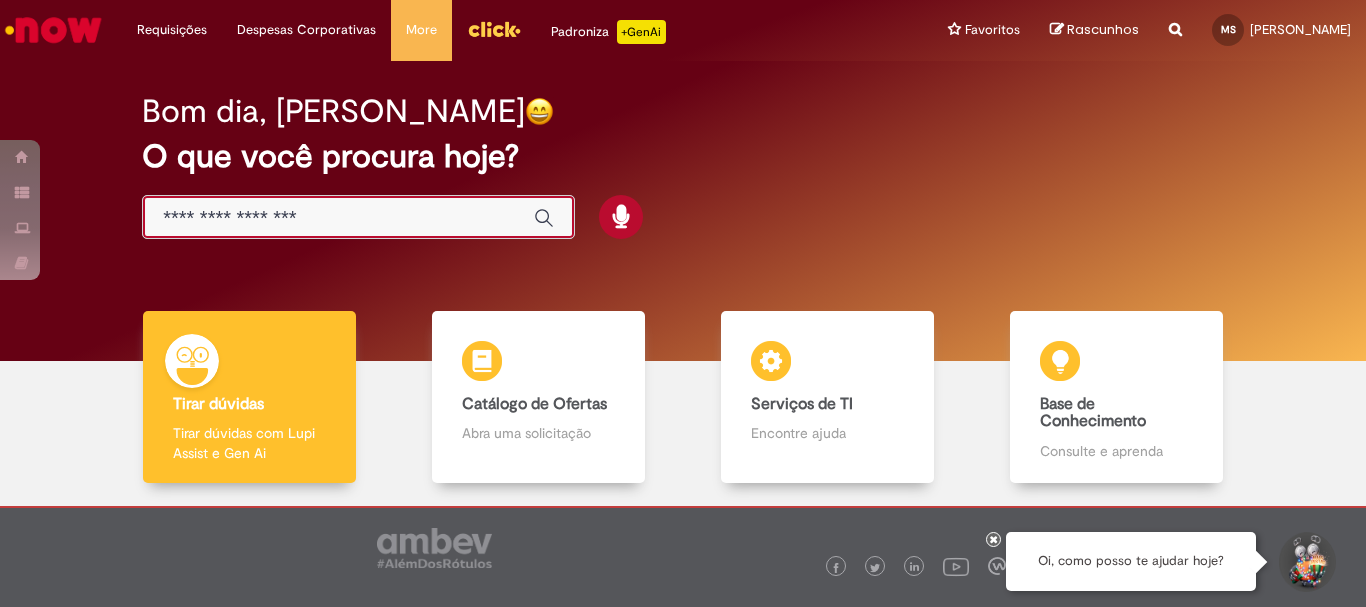 click at bounding box center [338, 218] 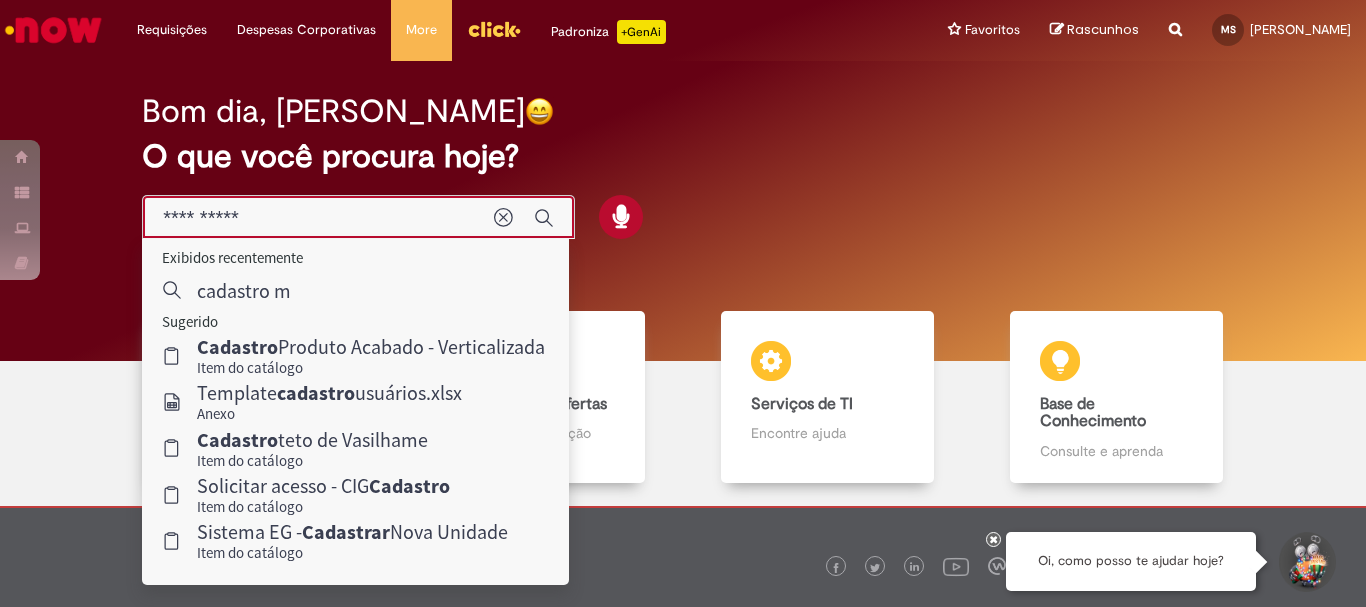 type on "**********" 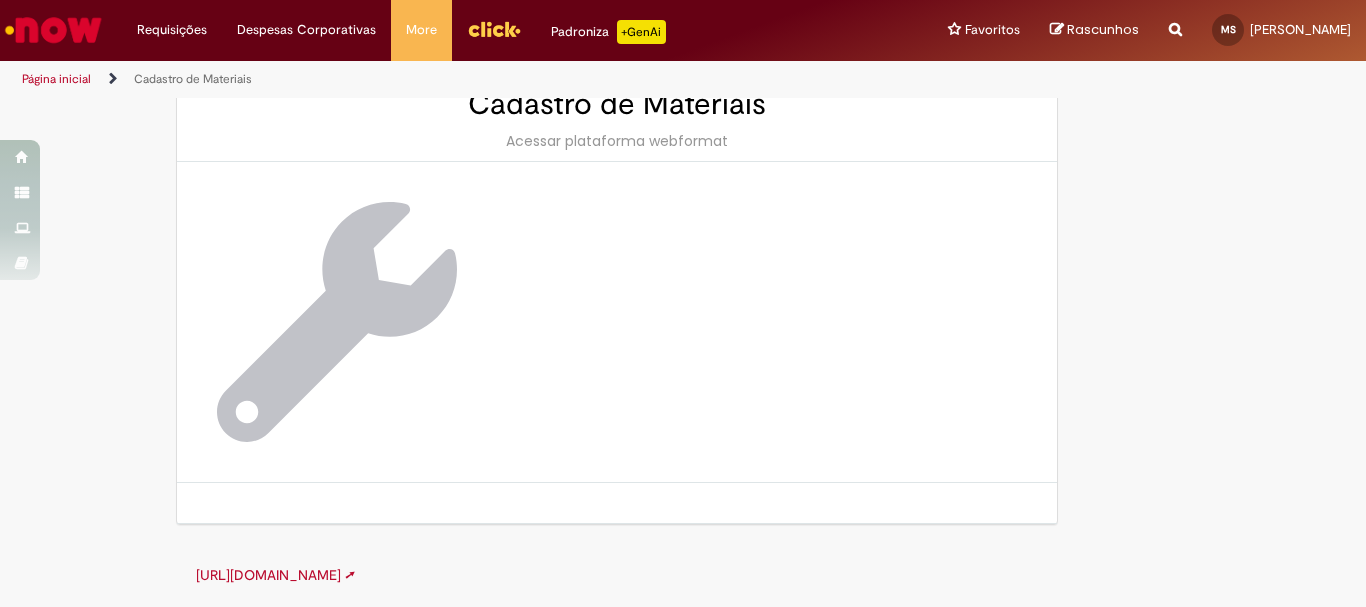 scroll, scrollTop: 0, scrollLeft: 0, axis: both 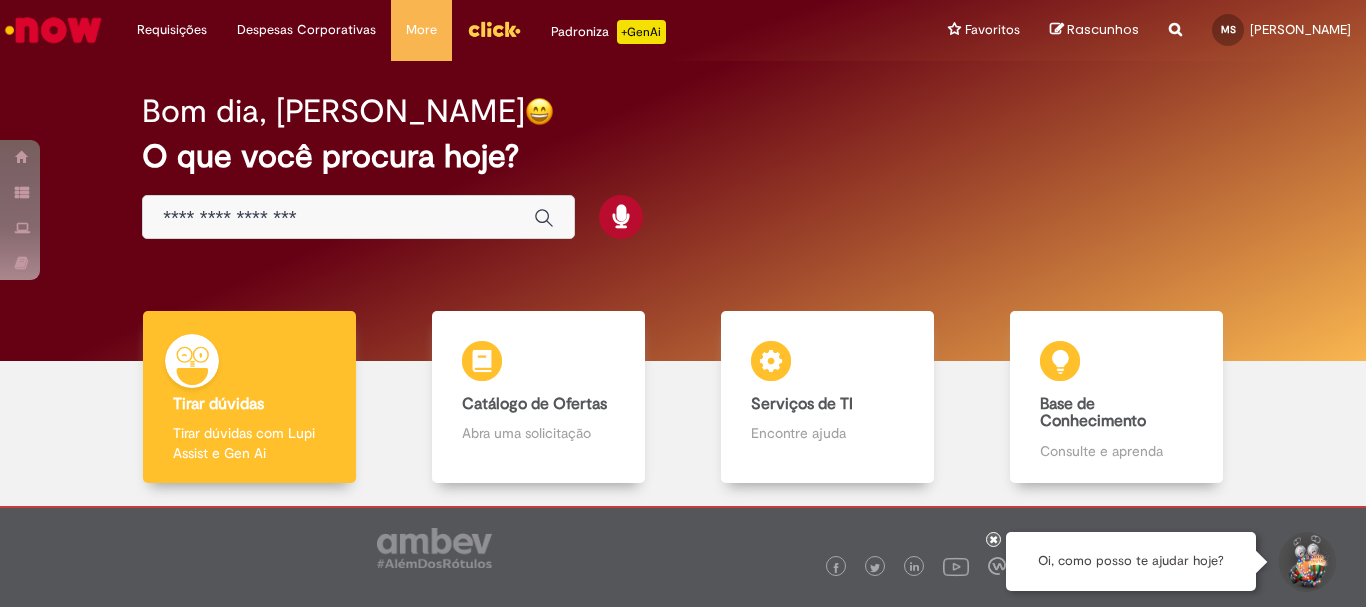 click at bounding box center (358, 217) 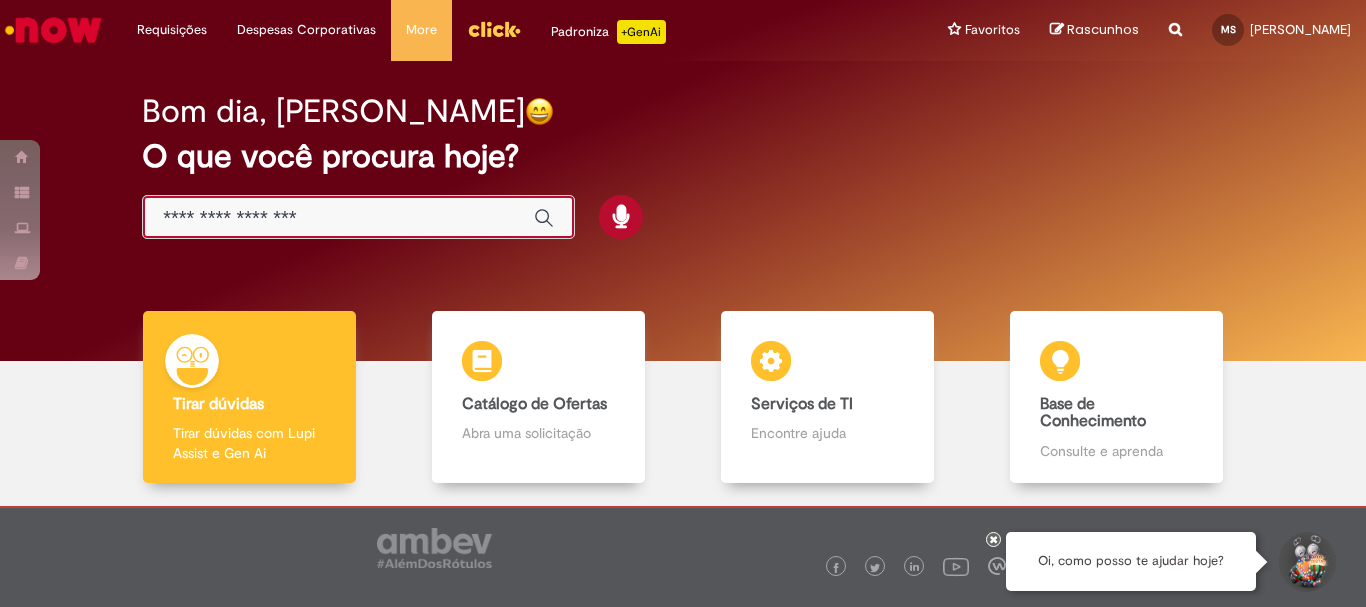 click at bounding box center [338, 218] 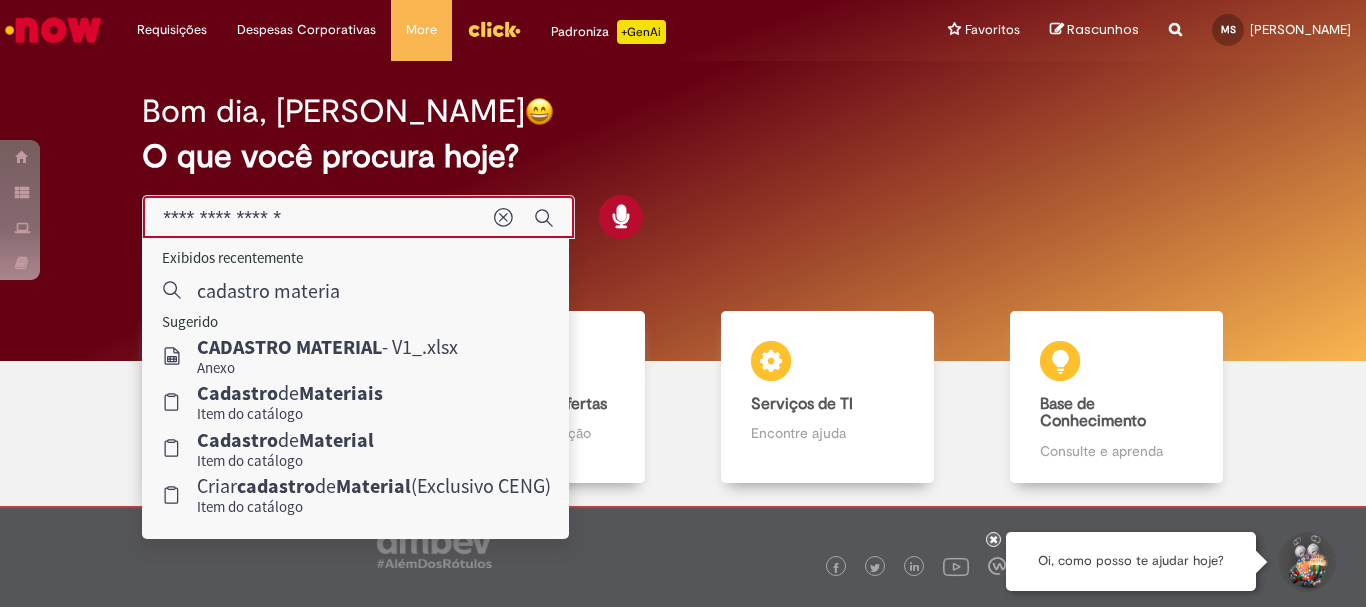 type on "**********" 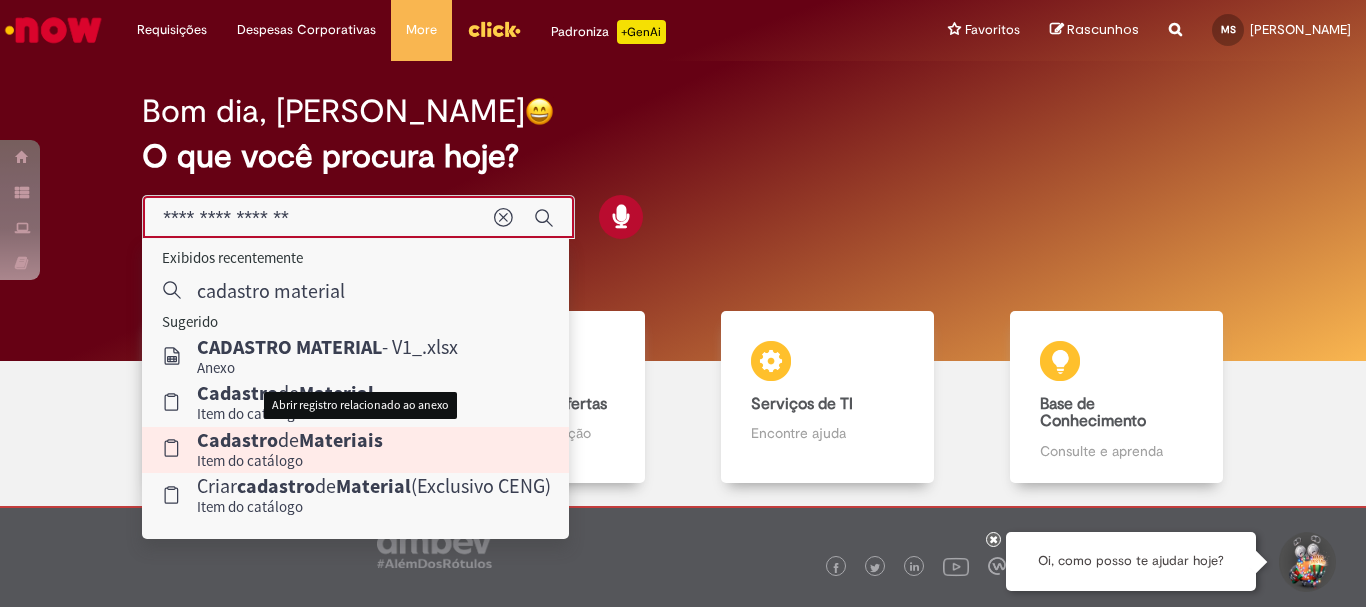 scroll, scrollTop: 98, scrollLeft: 0, axis: vertical 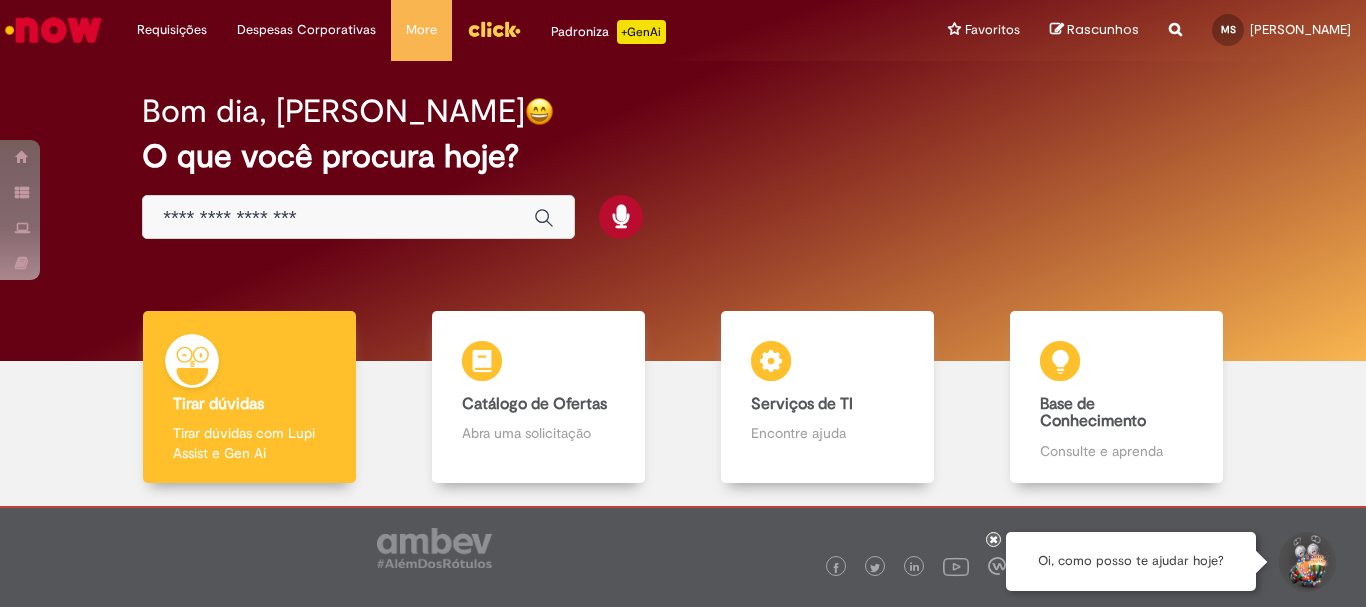 click at bounding box center [338, 218] 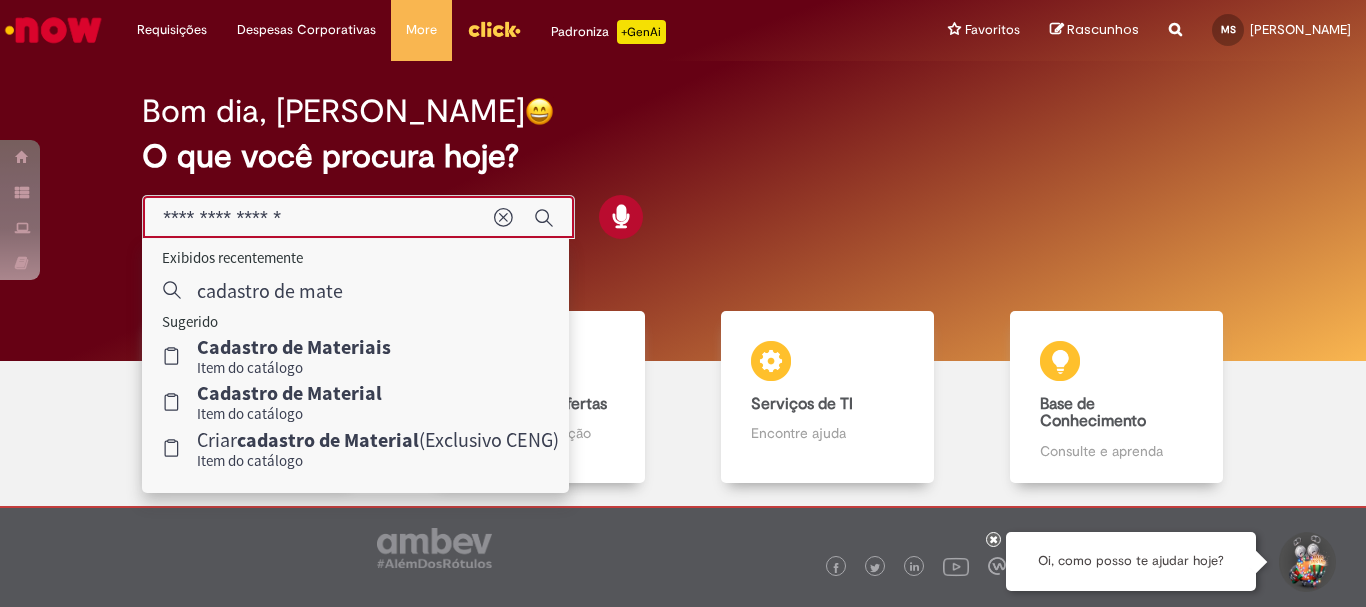 type on "**********" 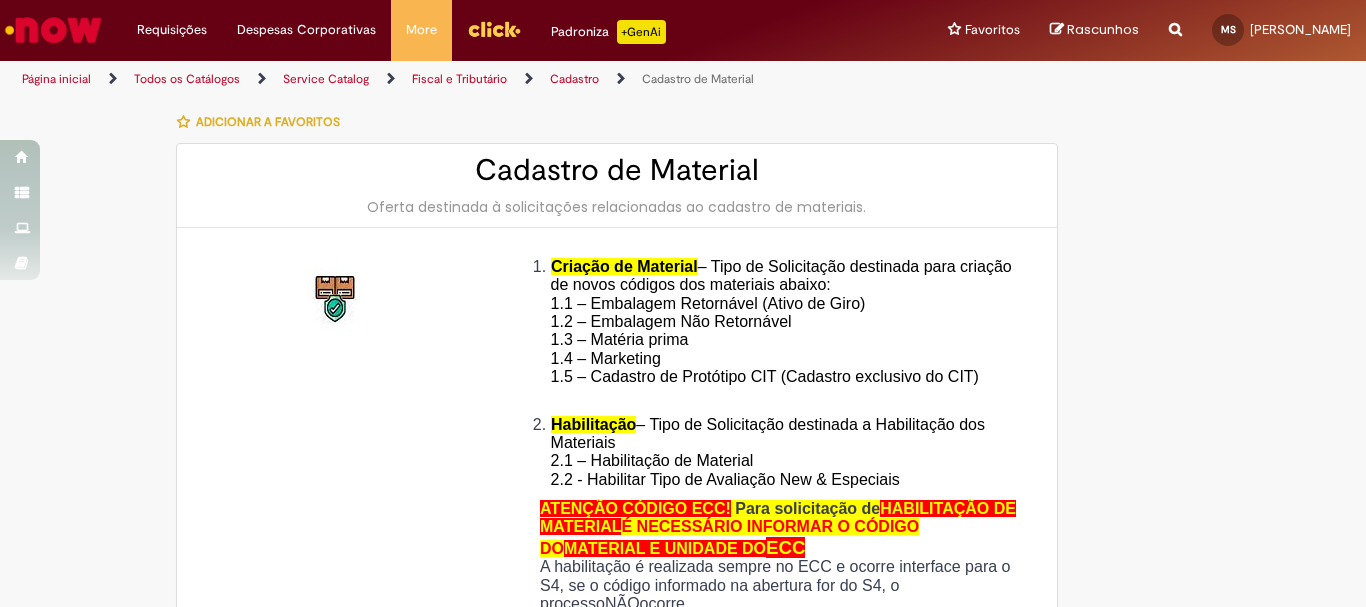 type on "********" 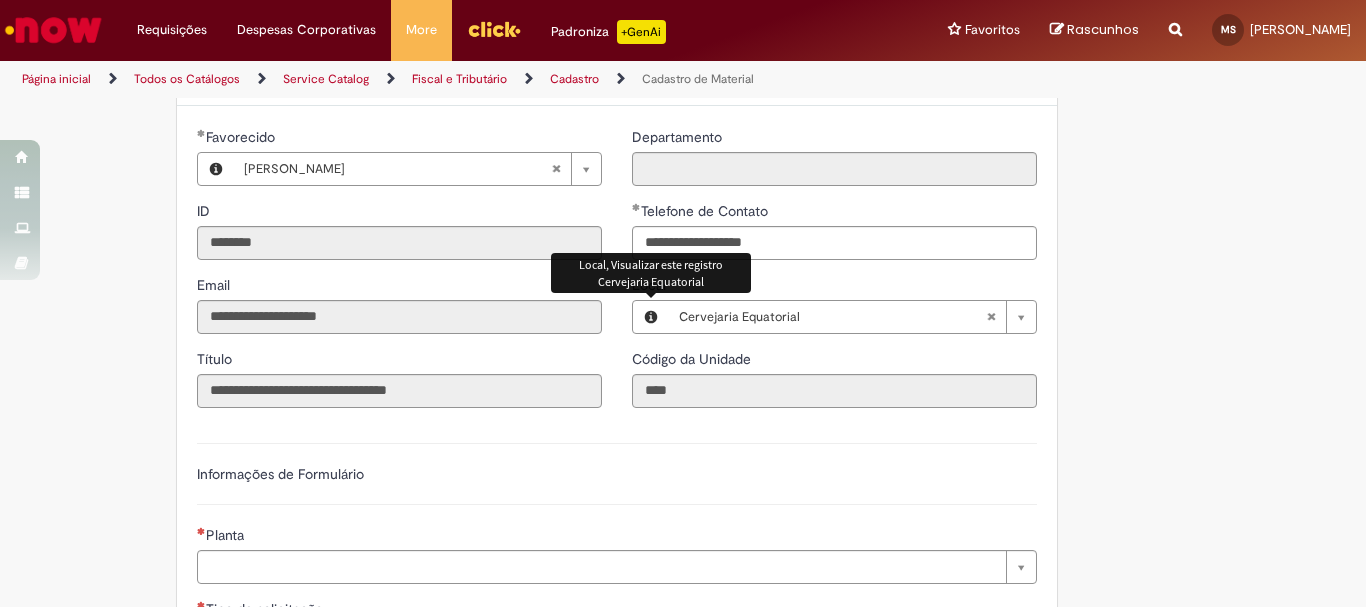 scroll, scrollTop: 1000, scrollLeft: 0, axis: vertical 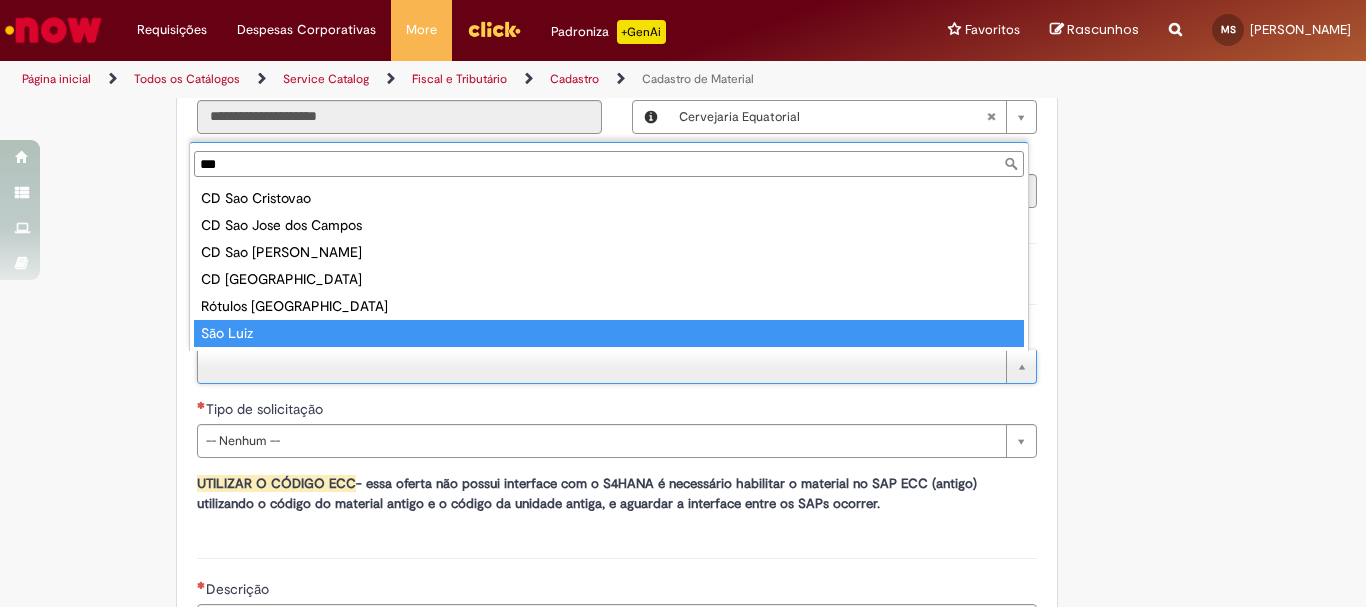 type on "***" 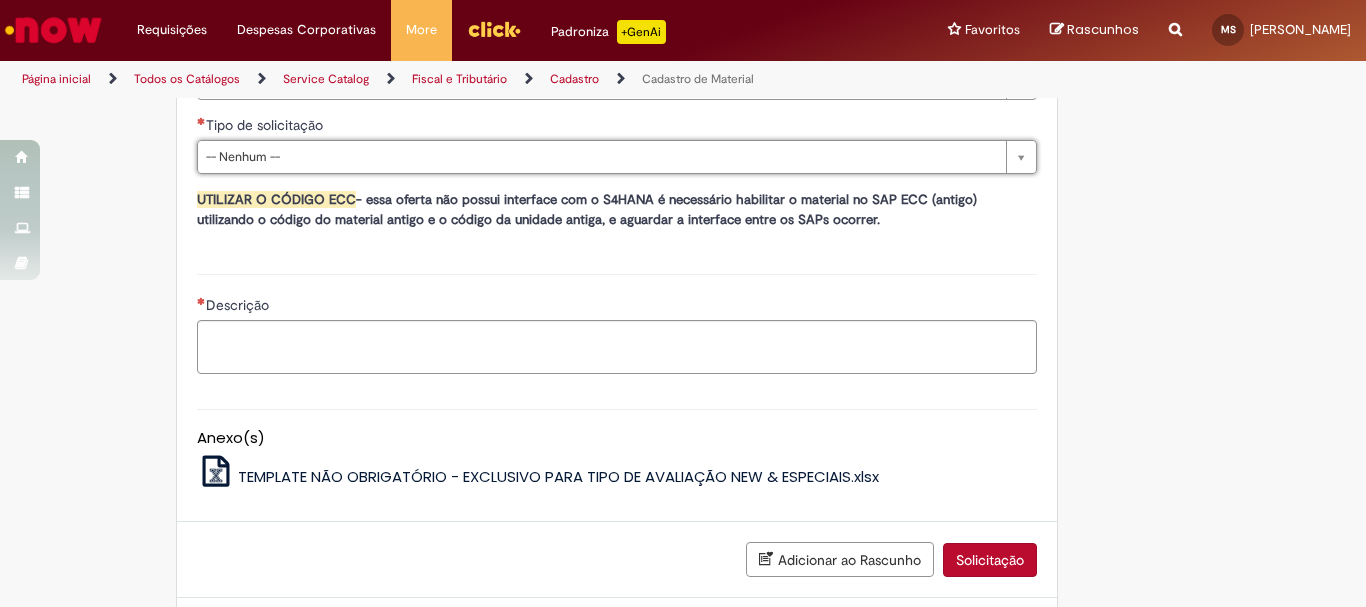 scroll, scrollTop: 1384, scrollLeft: 0, axis: vertical 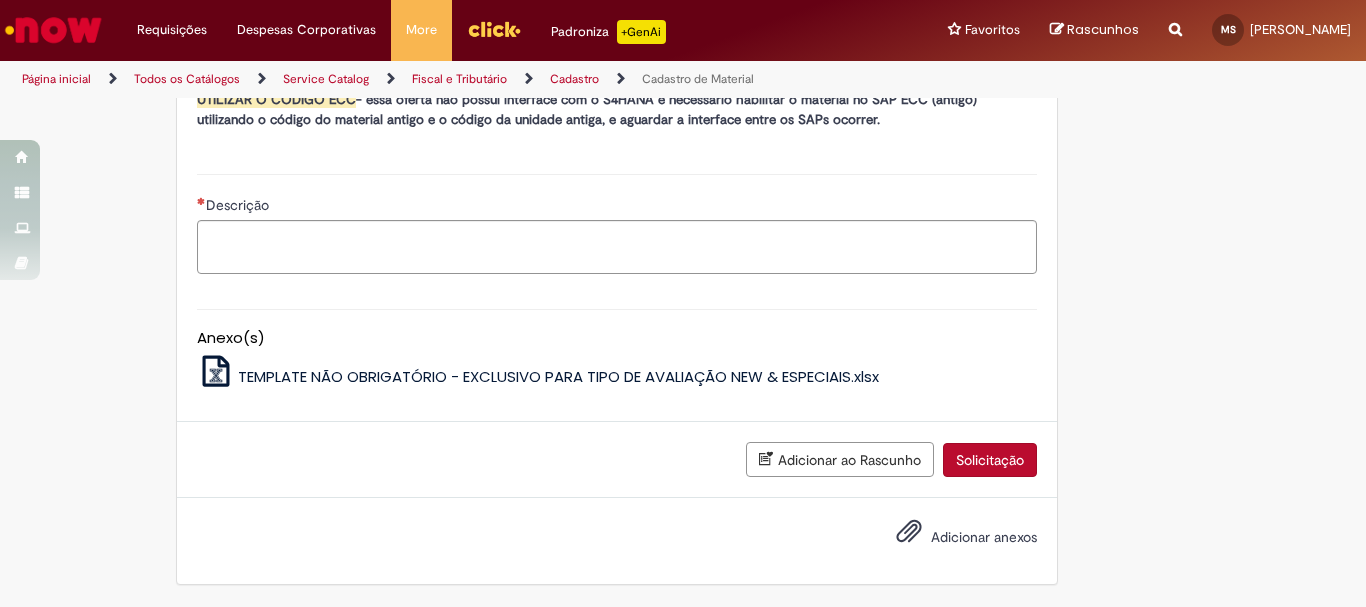 click on "TEMPLATE NÃO OBRIGATÓRIO - EXCLUSIVO PARA TIPO DE AVALIAÇÃO NEW & ESPECIAIS.xlsx" at bounding box center (558, 376) 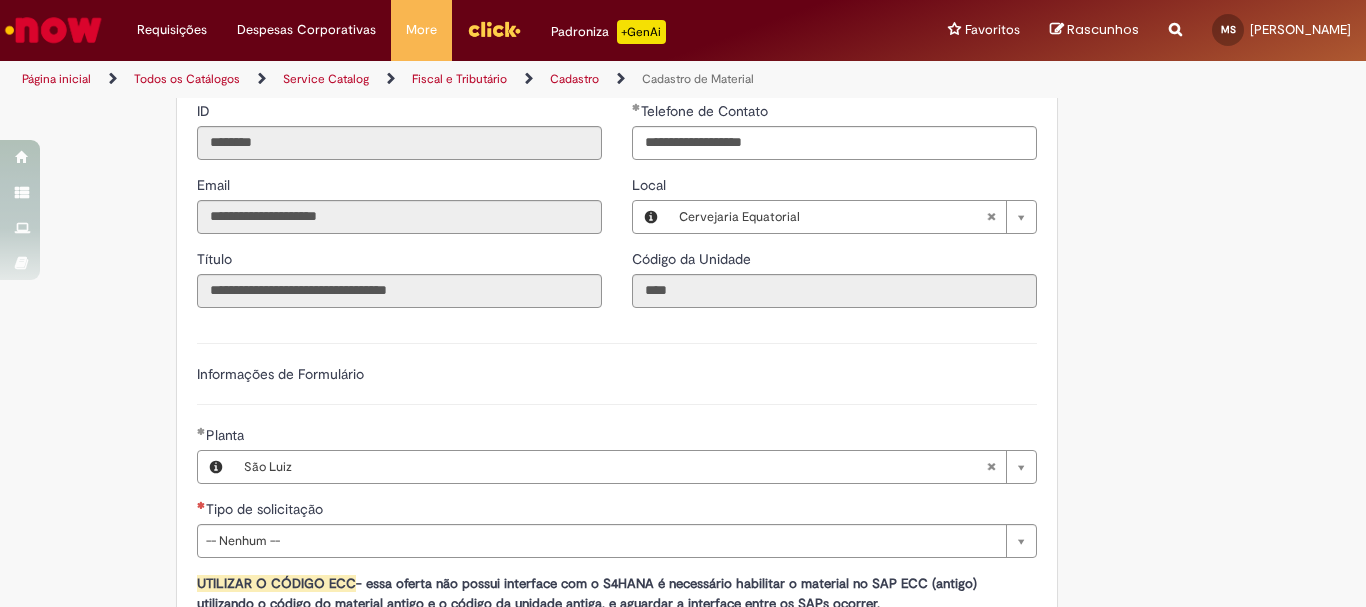 scroll, scrollTop: 1100, scrollLeft: 0, axis: vertical 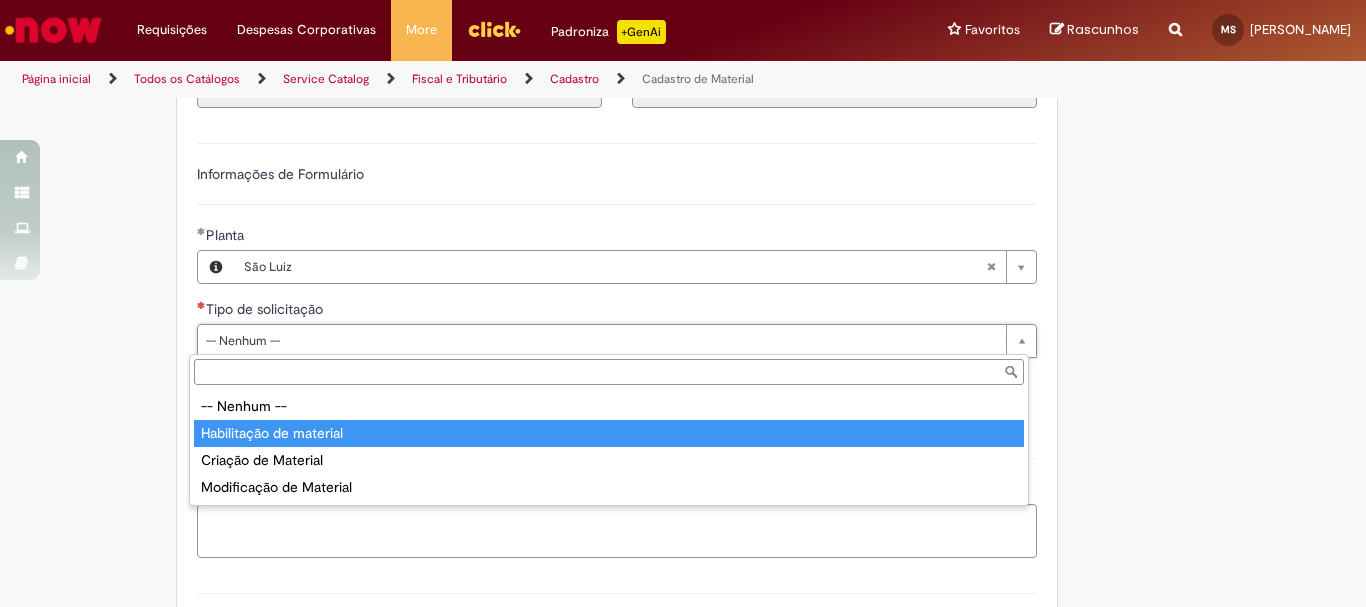type on "**********" 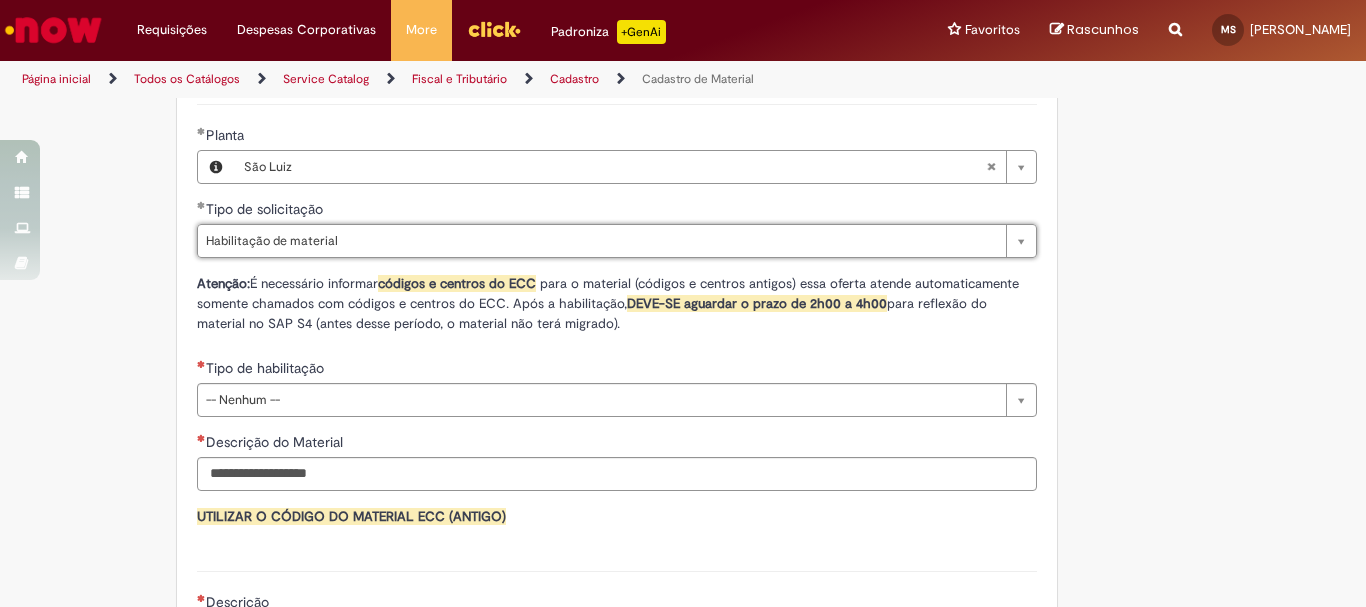 scroll, scrollTop: 1300, scrollLeft: 0, axis: vertical 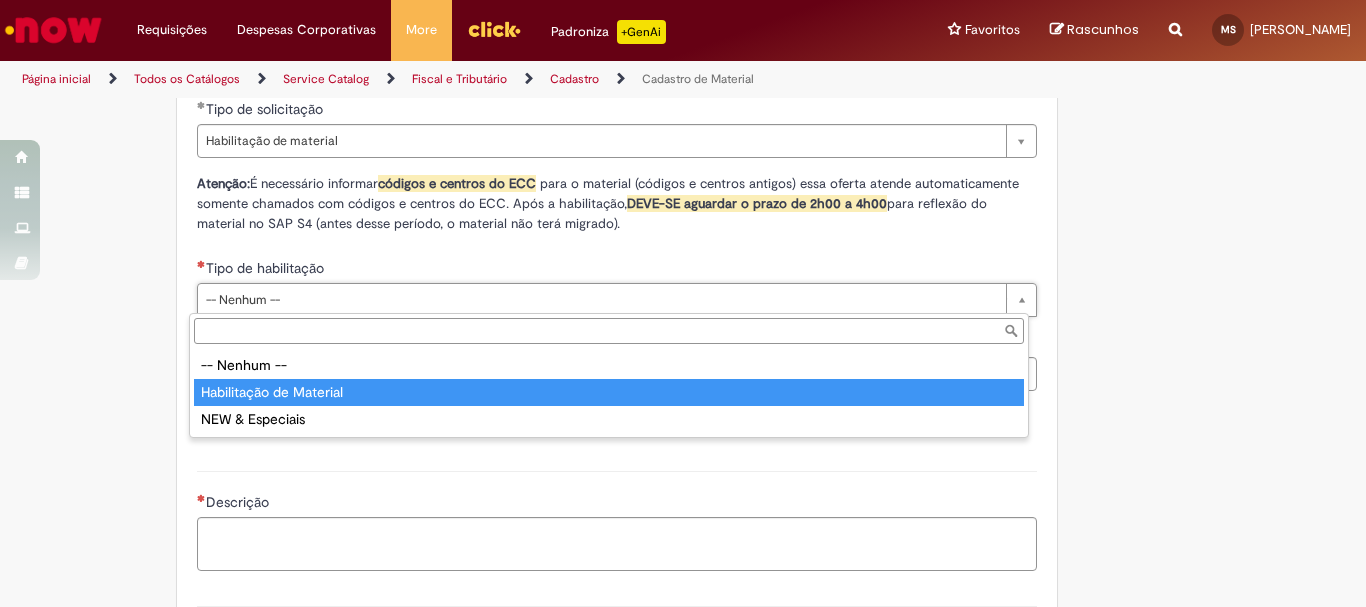 type on "**********" 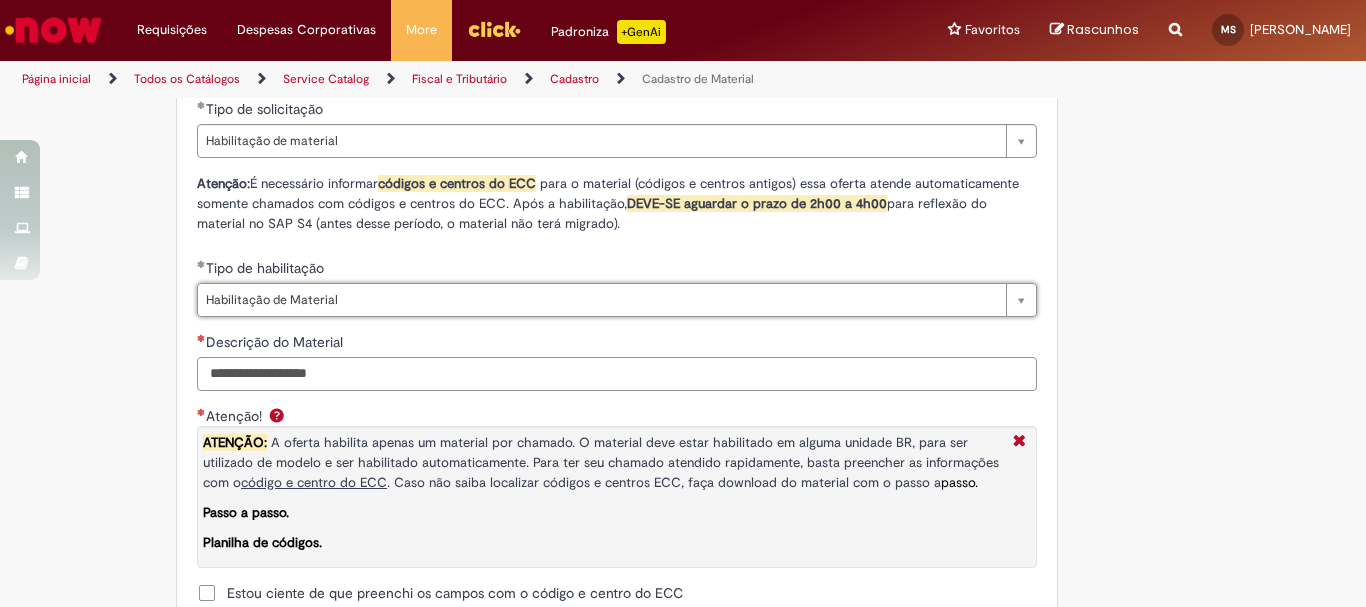 click on "Descrição do Material" at bounding box center (617, 374) 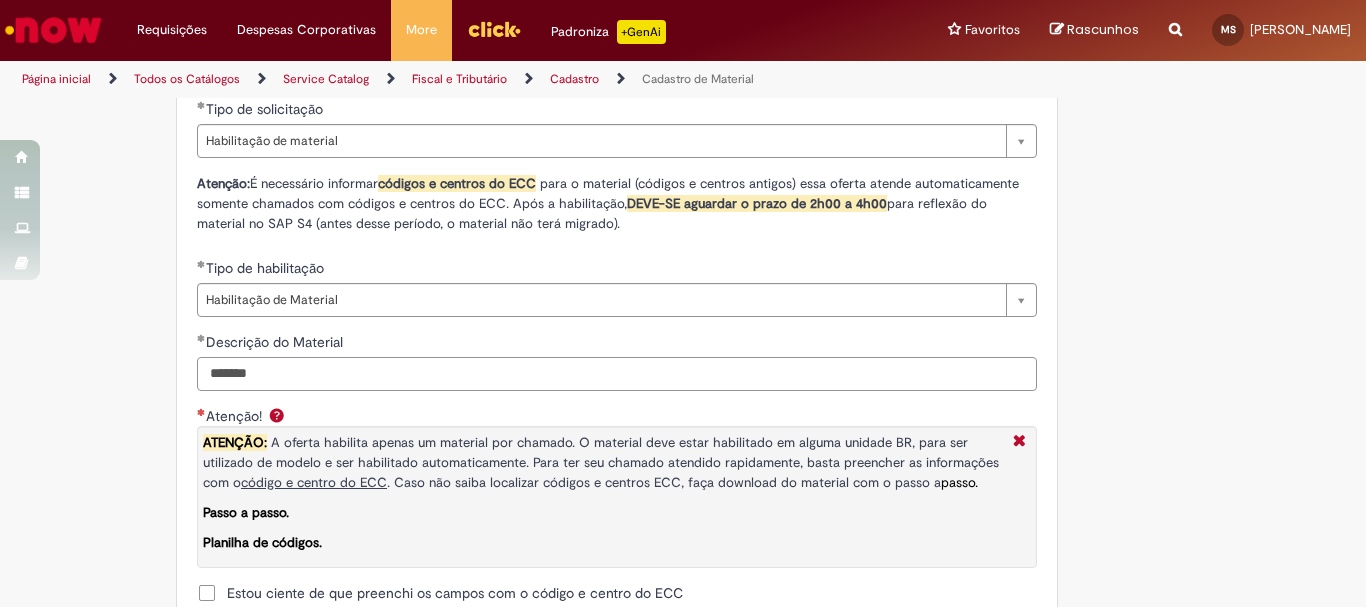 scroll, scrollTop: 1500, scrollLeft: 0, axis: vertical 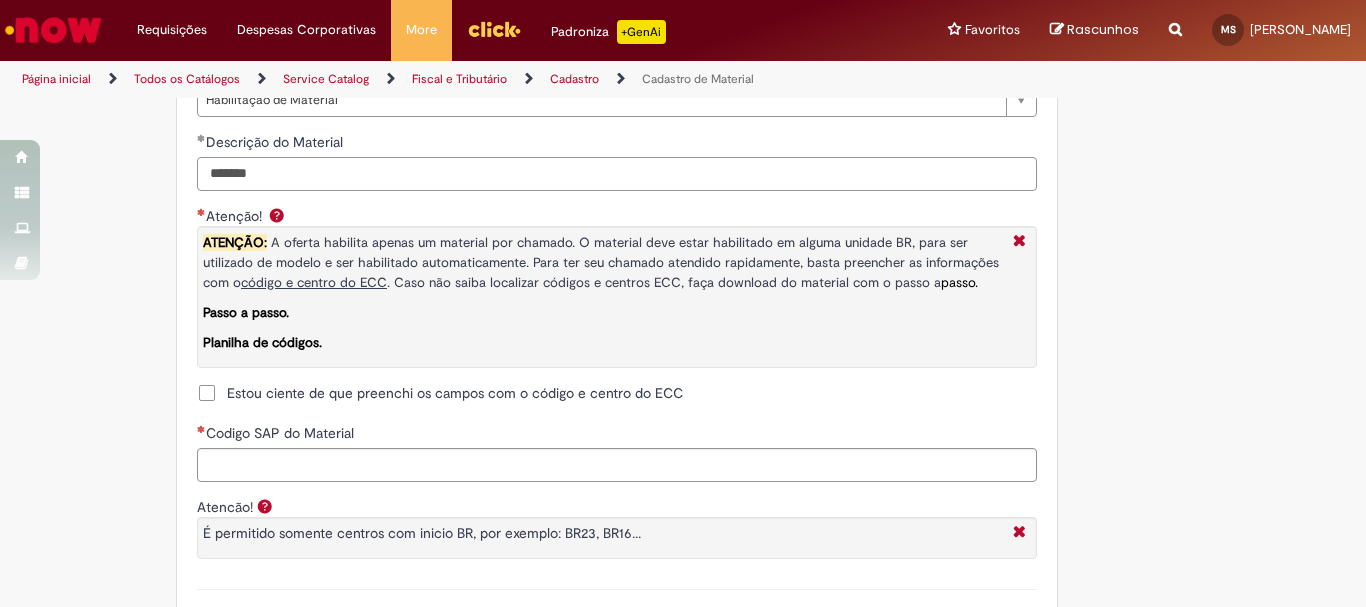 type on "*******" 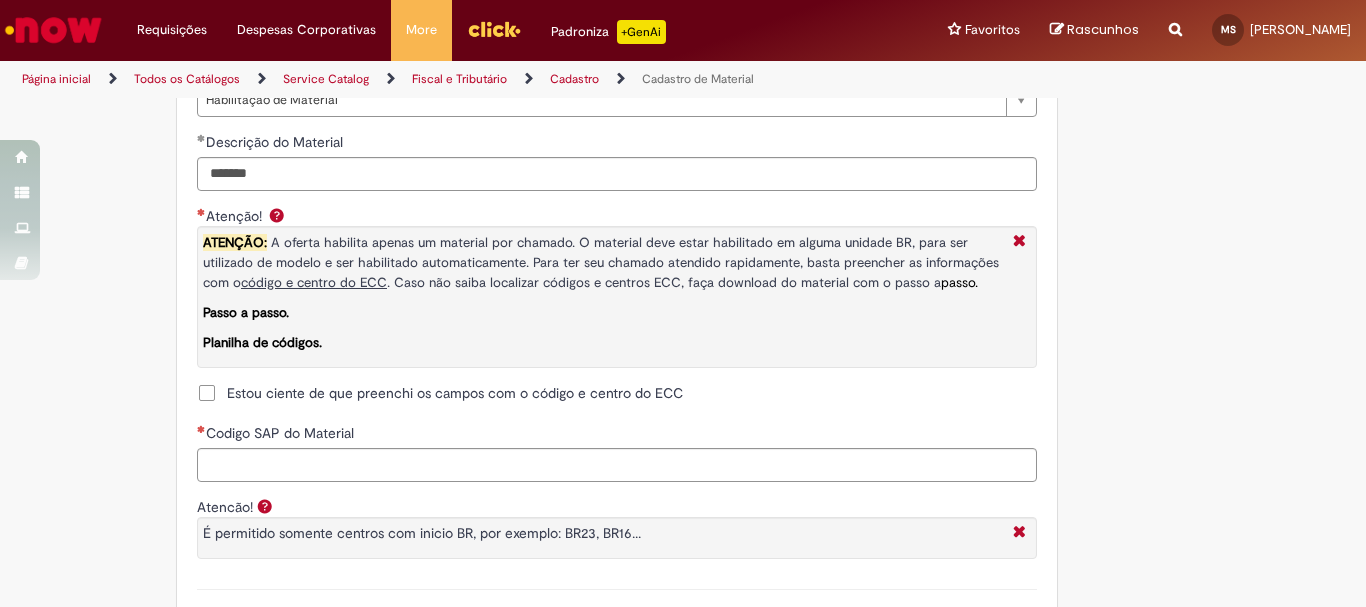 click on "Estou ciente de que preenchi os campos com o código e centro do ECC" at bounding box center [455, 393] 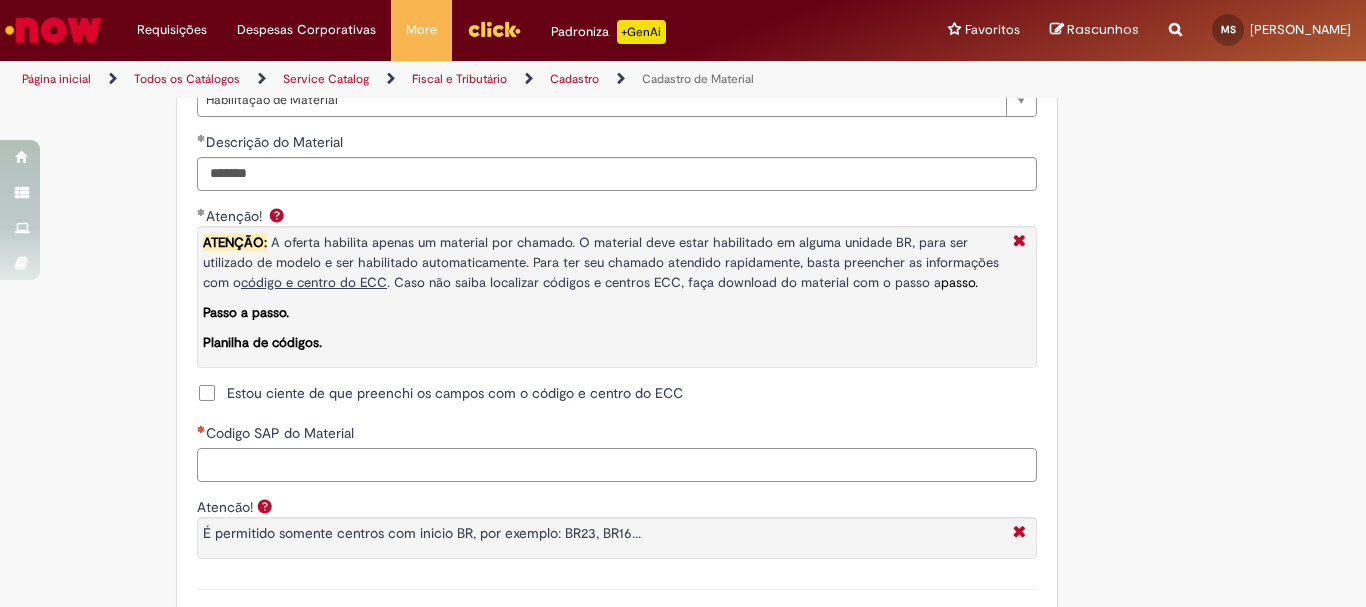 click on "Codigo SAP do Material" at bounding box center [617, 465] 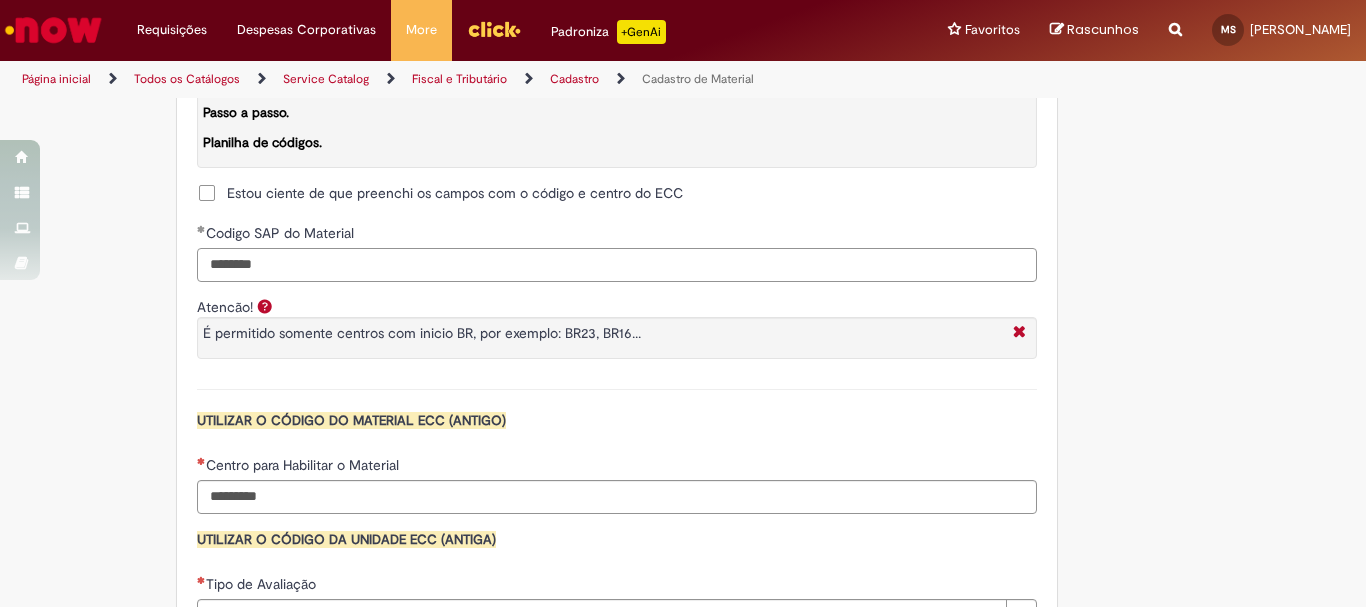 scroll, scrollTop: 1800, scrollLeft: 0, axis: vertical 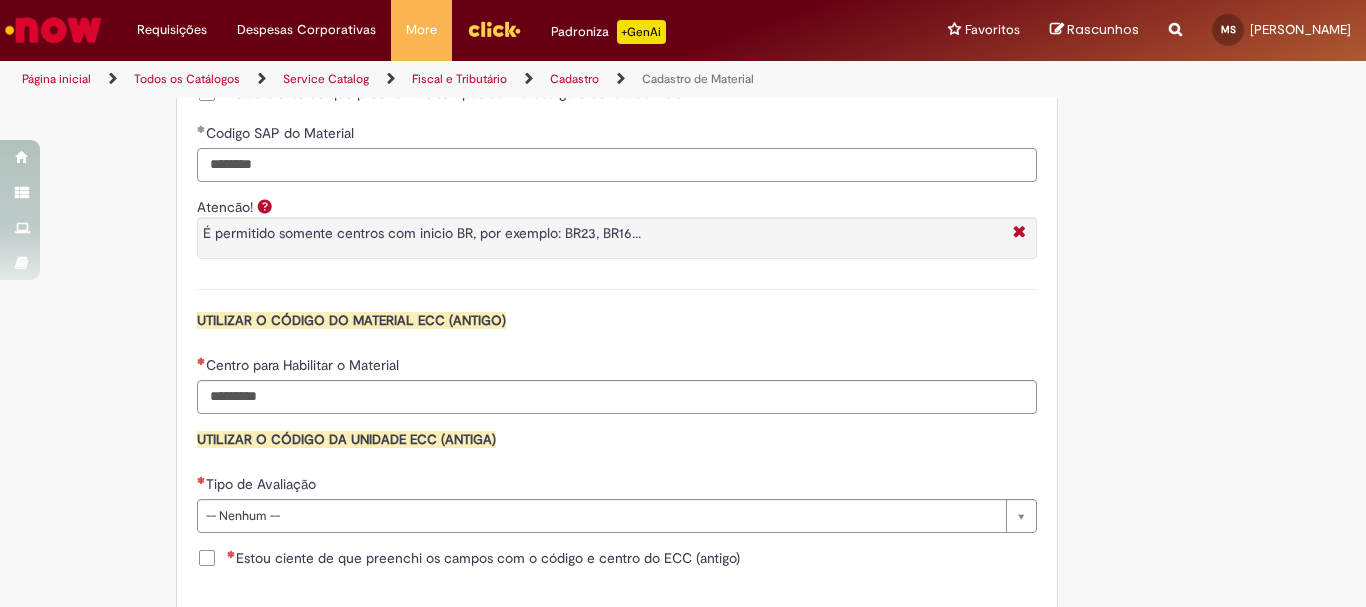 type on "********" 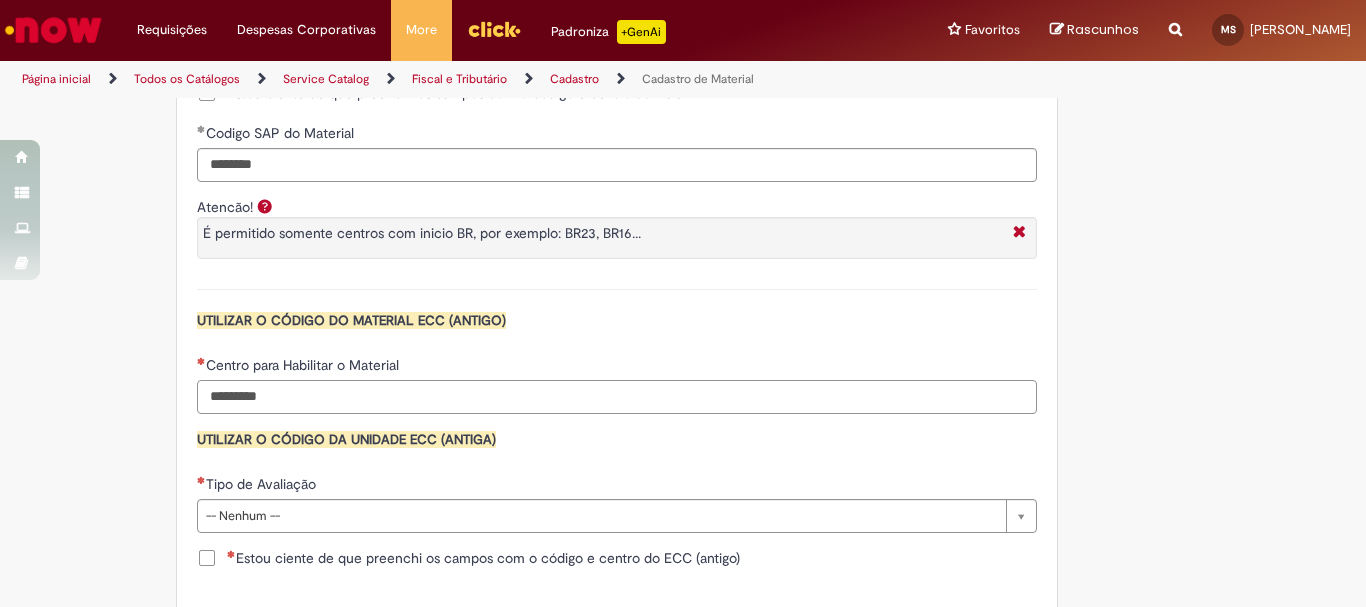 click on "Centro para Habilitar o Material" at bounding box center (617, 397) 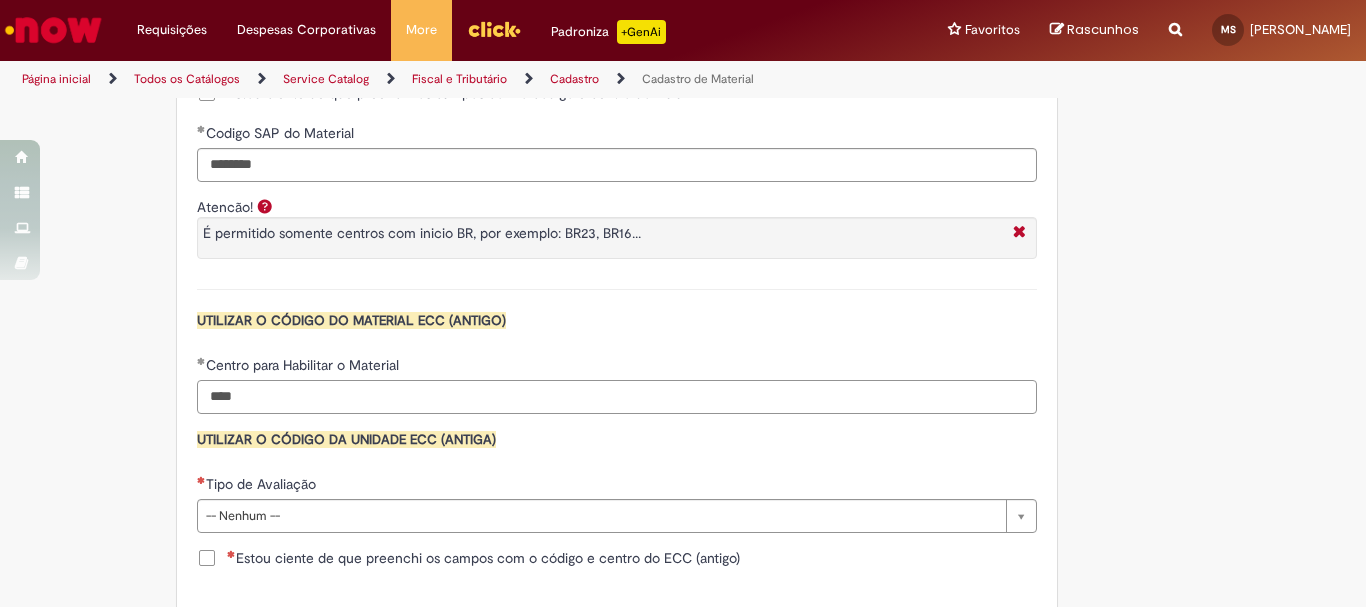 scroll, scrollTop: 1900, scrollLeft: 0, axis: vertical 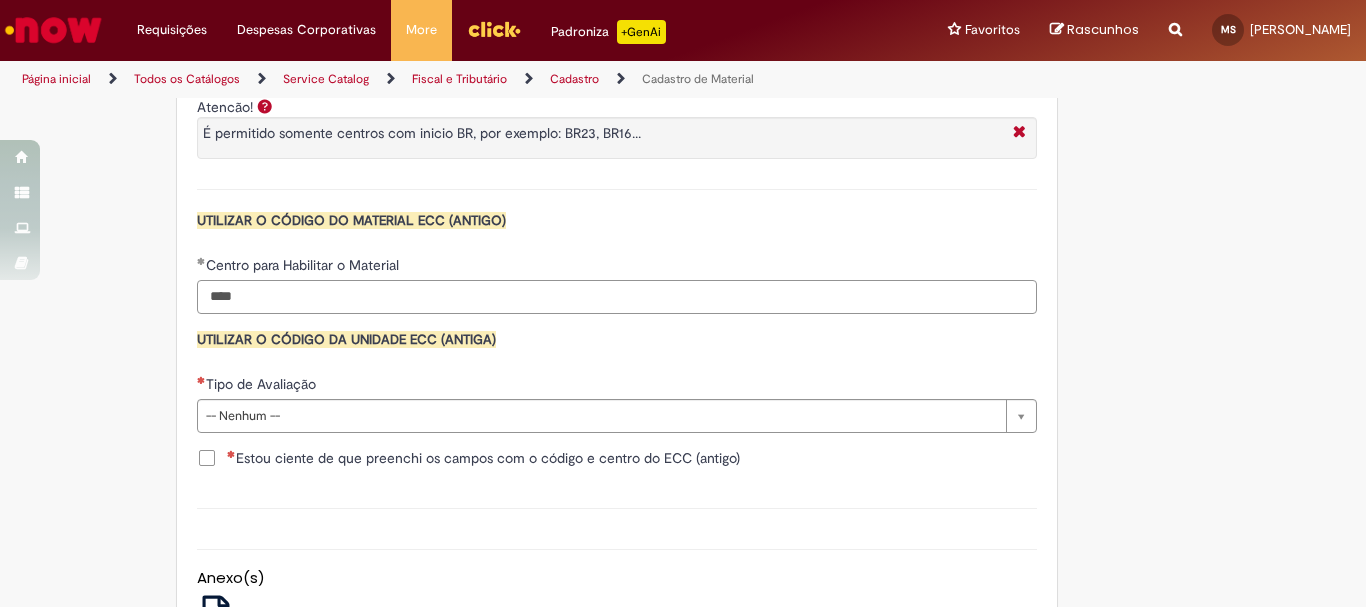 type on "****" 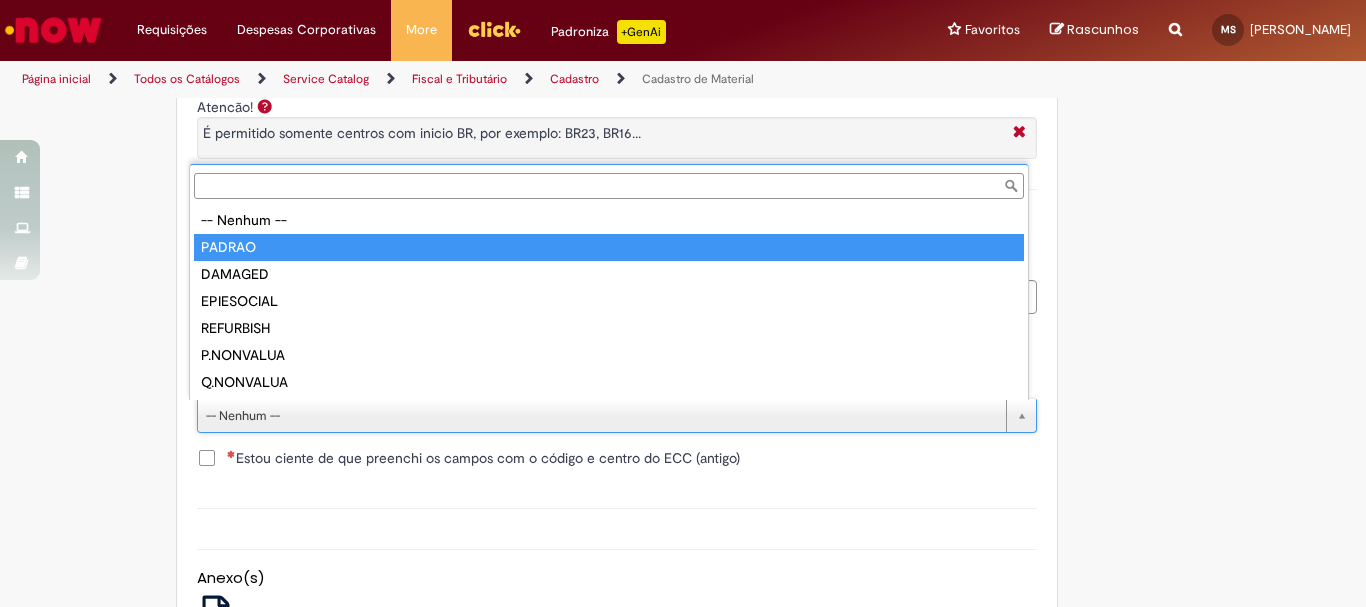 type on "******" 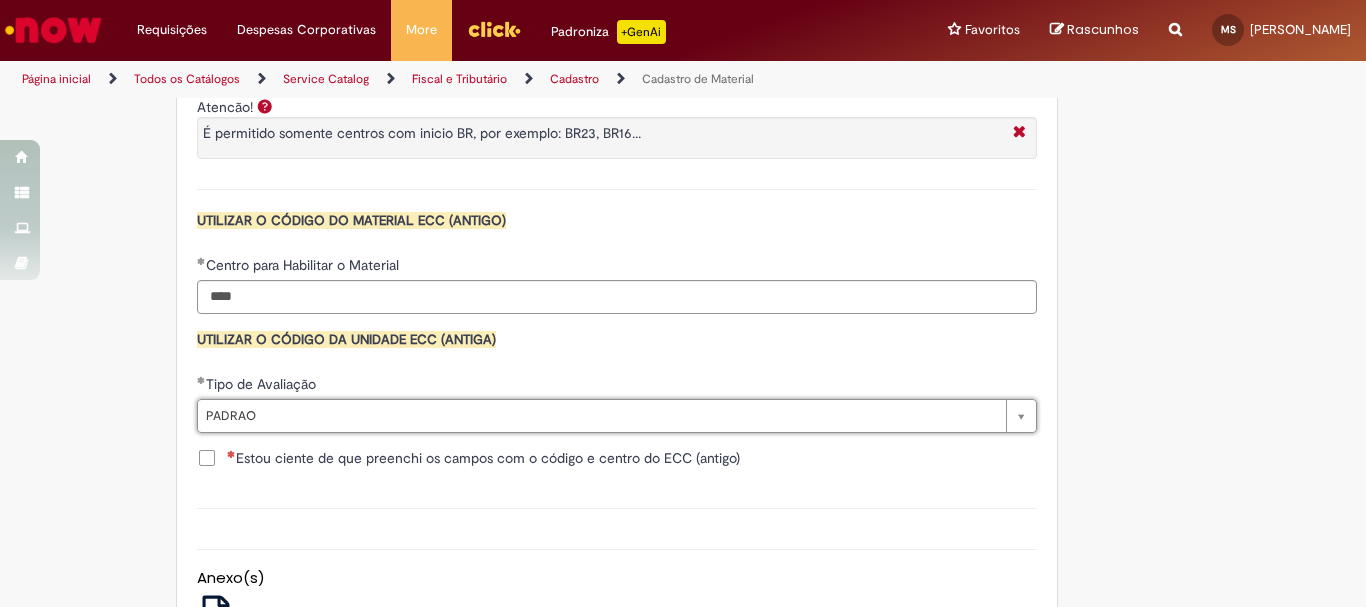 scroll, scrollTop: 2100, scrollLeft: 0, axis: vertical 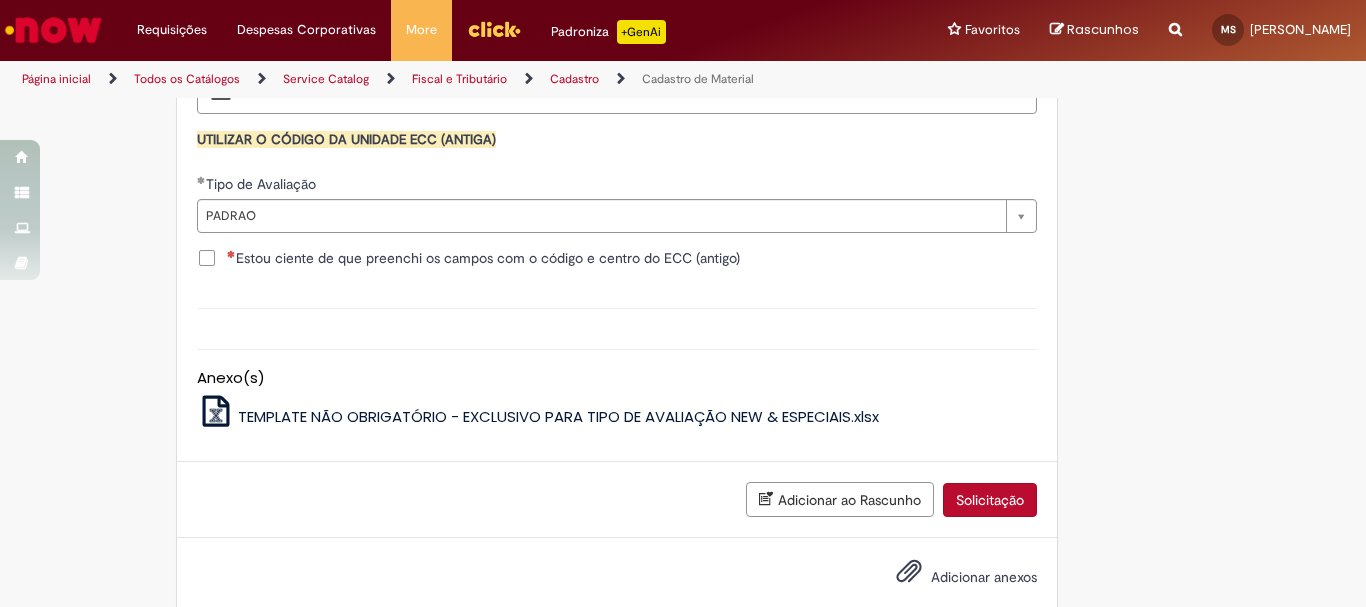 click on "Estou ciente de que preenchi os campos com o código e centro do ECC  (antigo)" at bounding box center [483, 258] 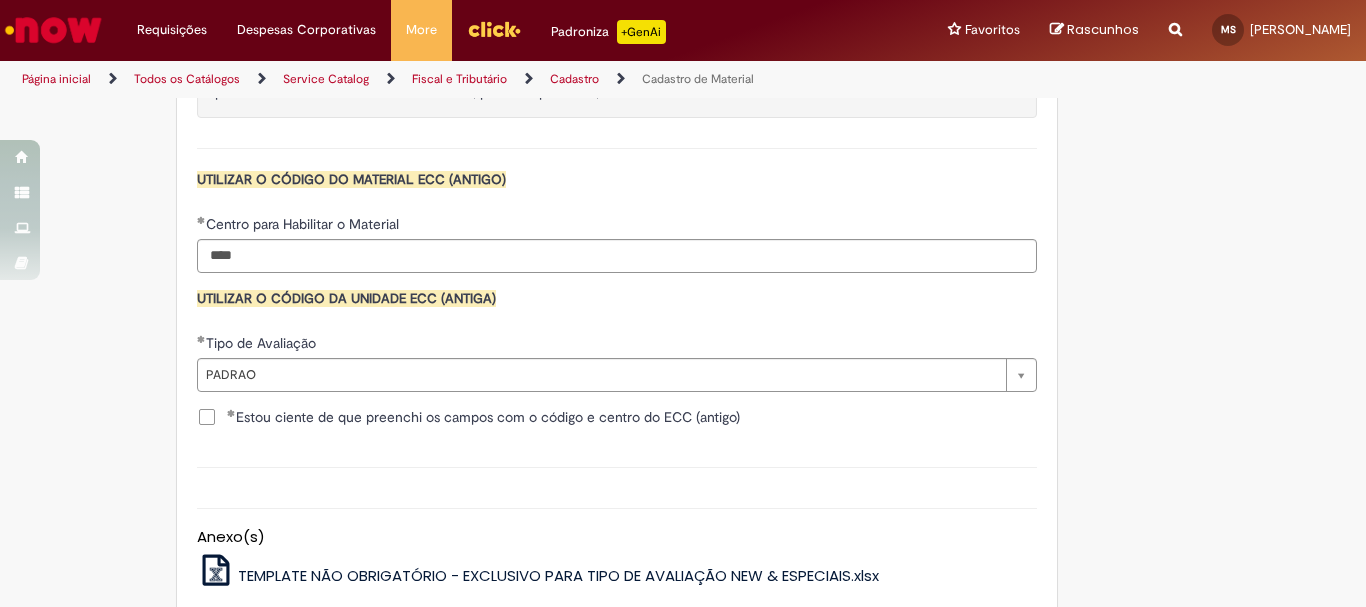 scroll, scrollTop: 2141, scrollLeft: 0, axis: vertical 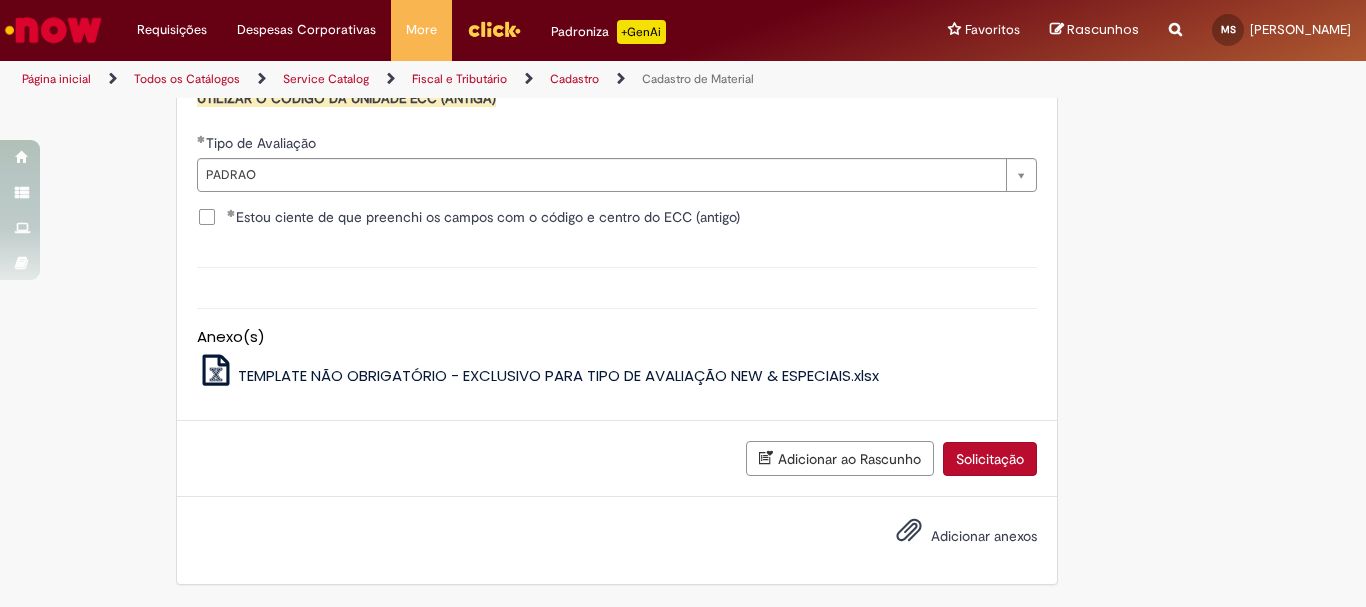 click on "Solicitação" at bounding box center [990, 459] 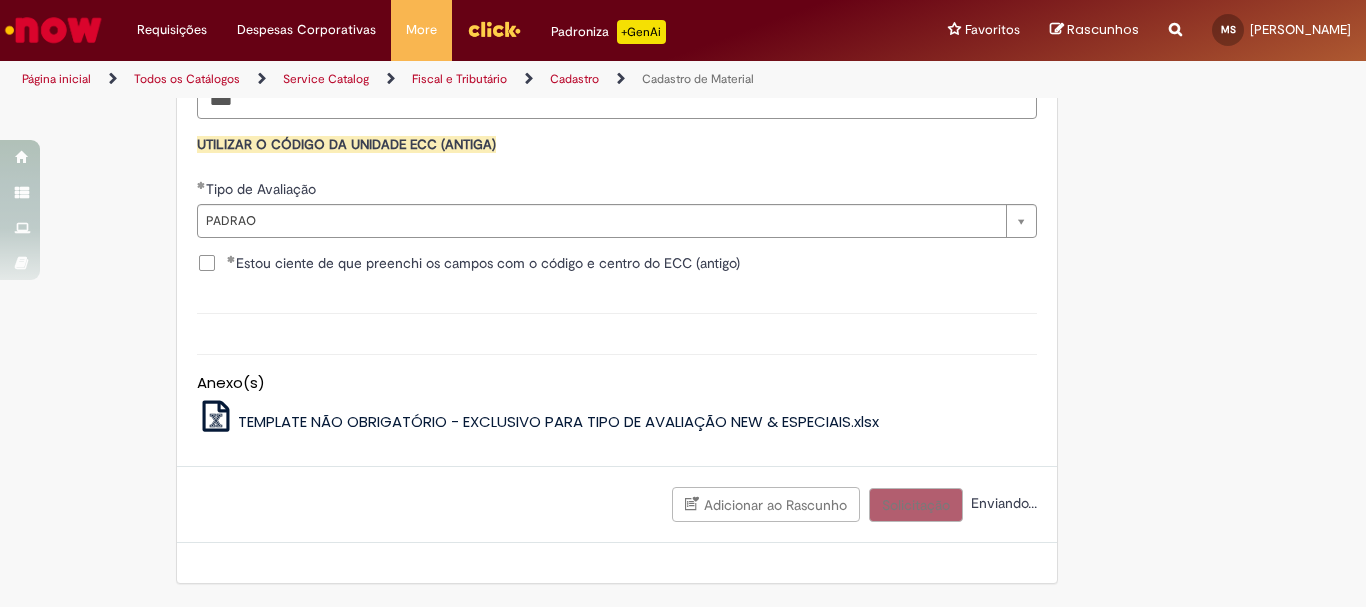 scroll, scrollTop: 2095, scrollLeft: 0, axis: vertical 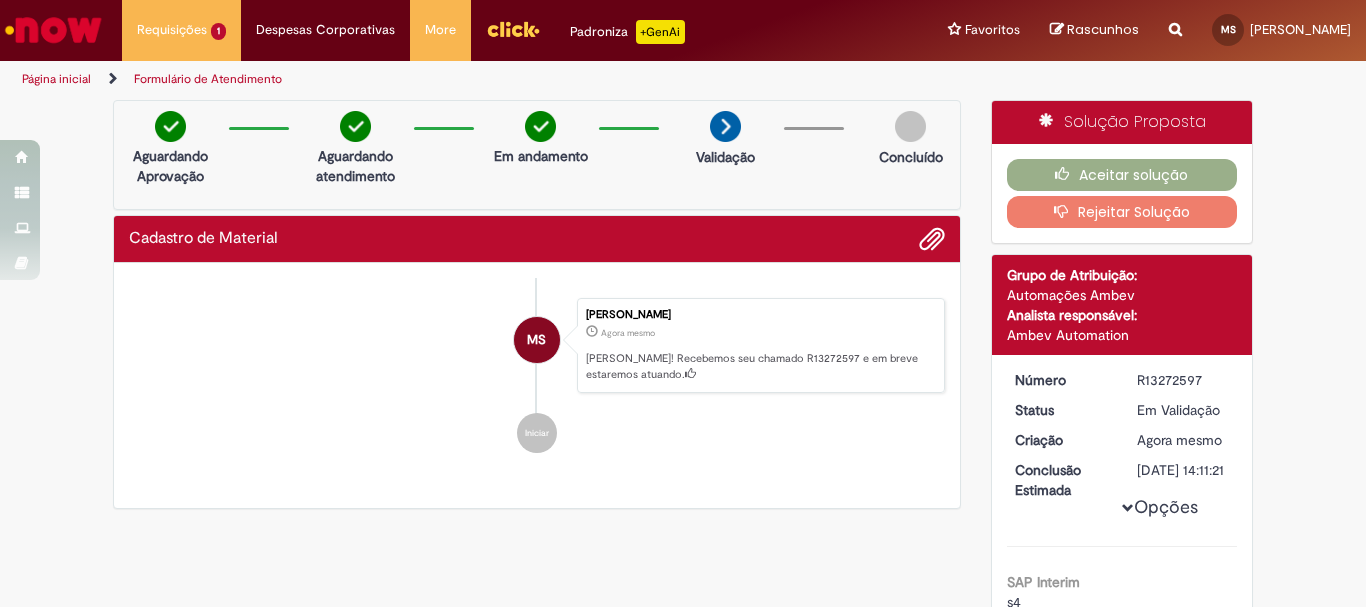 click on "Verificar Código de Barras
Aguardando Aprovação
Aguardando atendimento
Em andamento
Validação
Concluído
Cadastro de Material
Enviar
MS
[PERSON_NAME]
Agora mesmo Agora mesmo
[PERSON_NAME]! Recebemos seu chamado R13272597 e em breve estaremos atuando.
Iniciar
Solução Proposta
Aceitar solução" at bounding box center [683, 769] 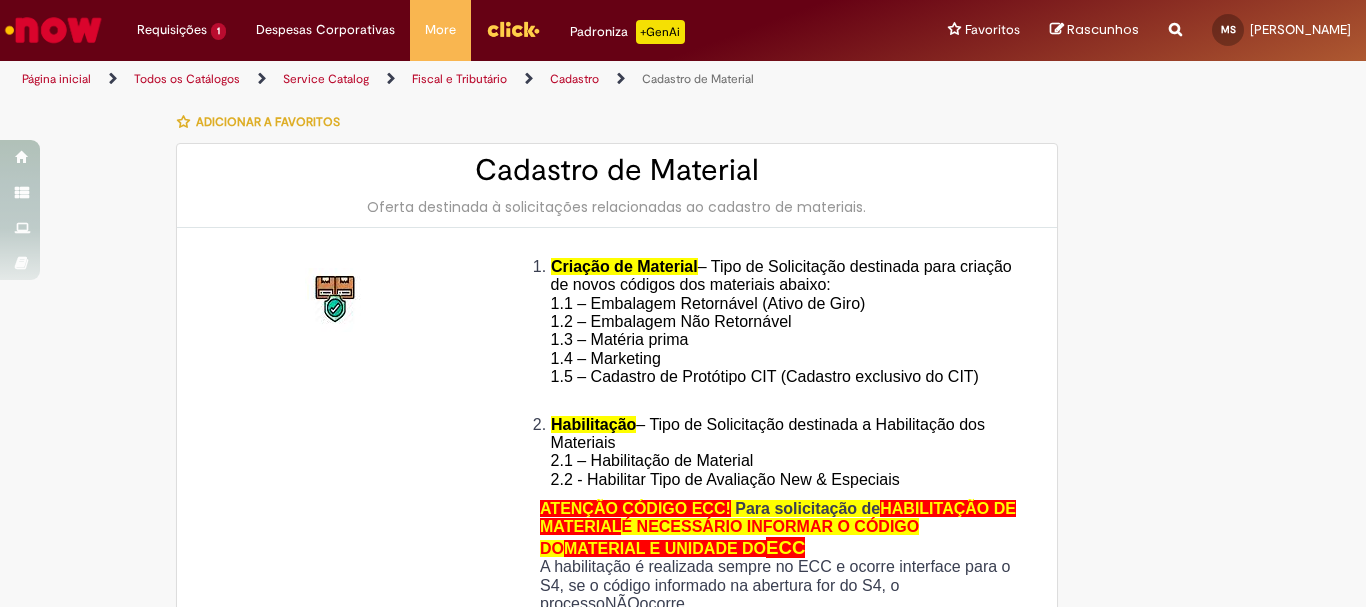 type on "********" 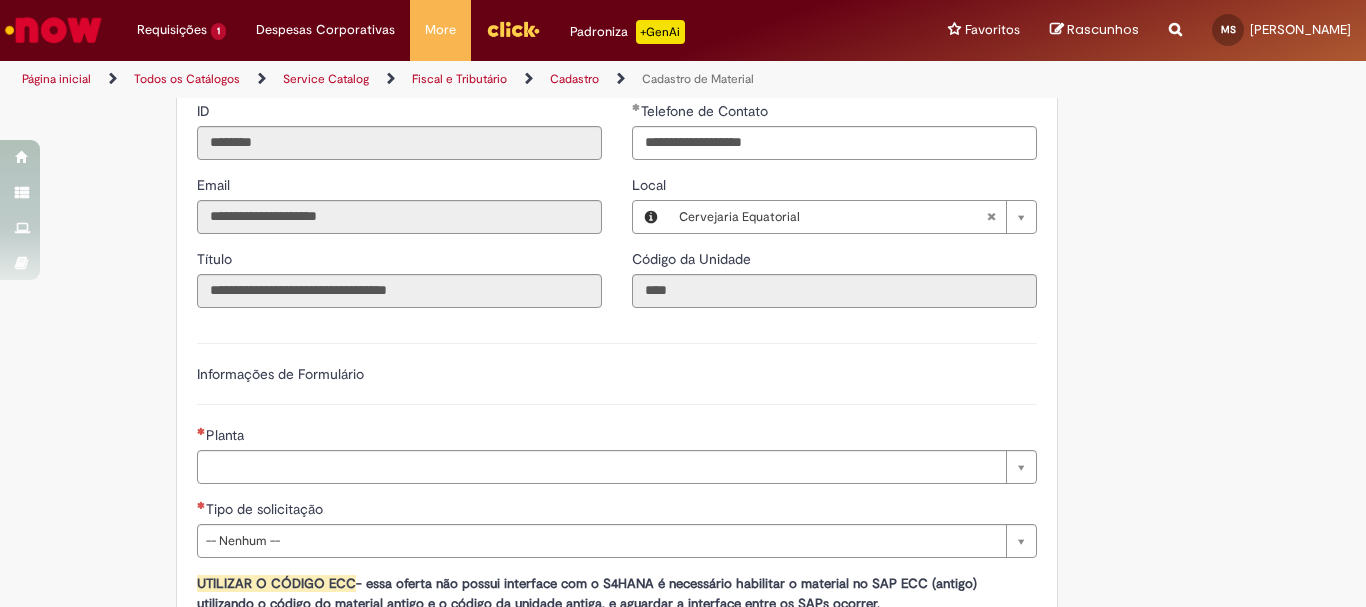 scroll, scrollTop: 1100, scrollLeft: 0, axis: vertical 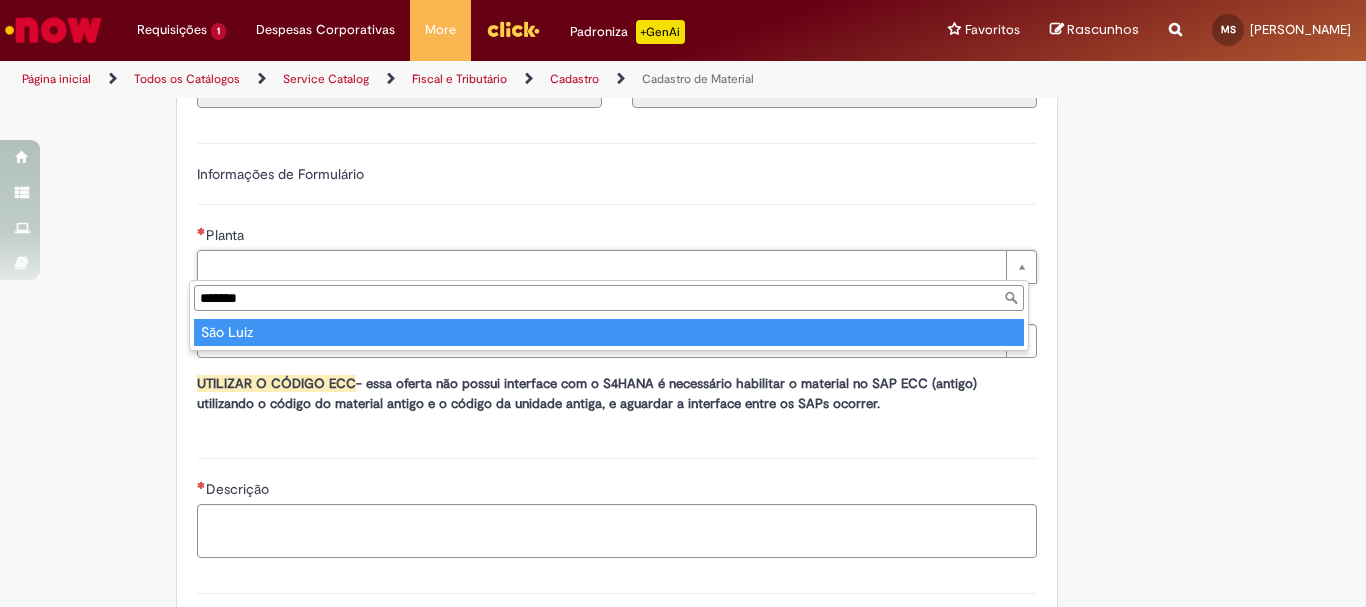 type on "*******" 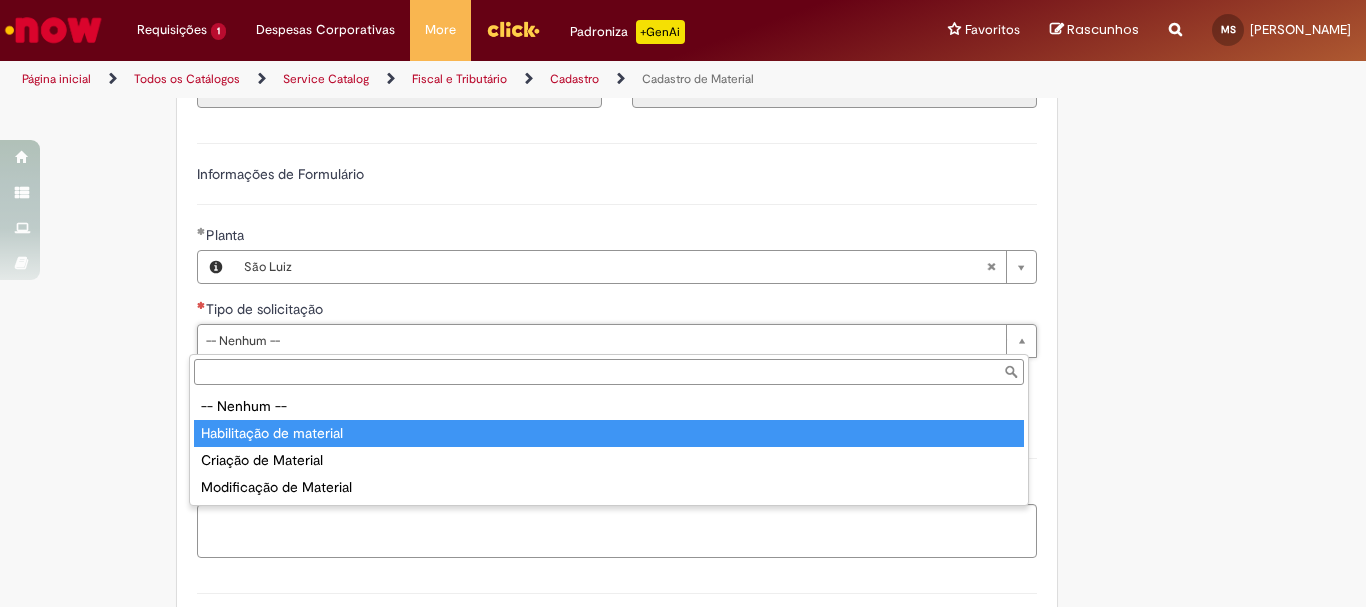 type on "**********" 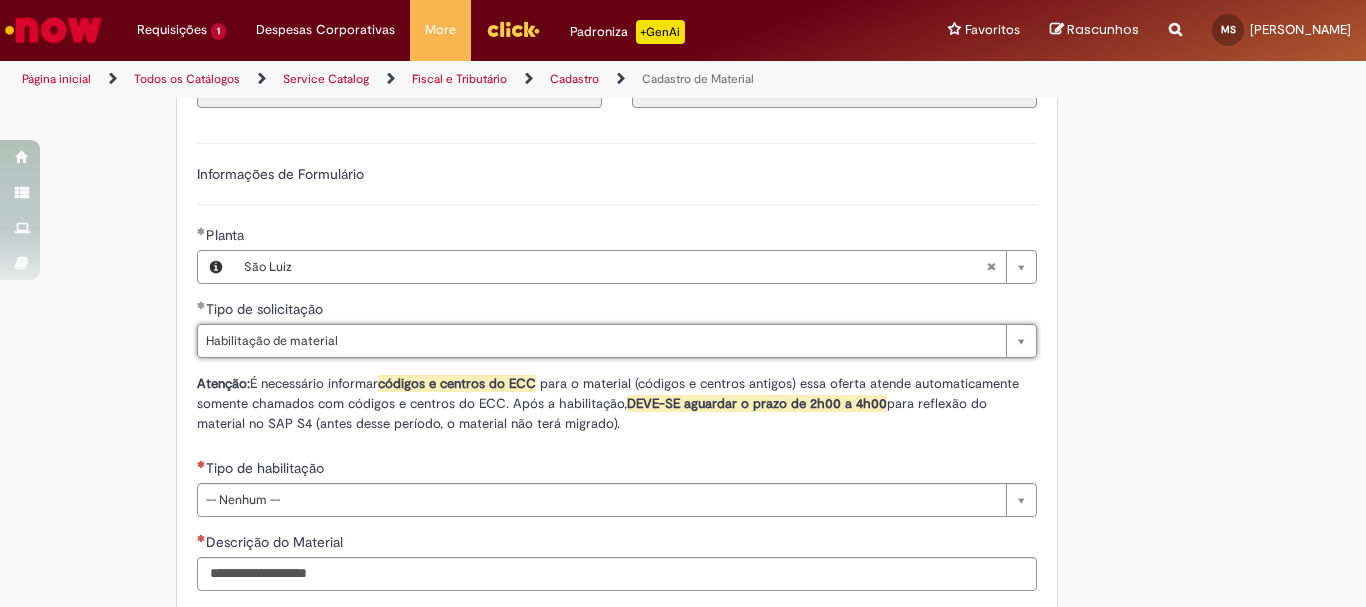 scroll, scrollTop: 1300, scrollLeft: 0, axis: vertical 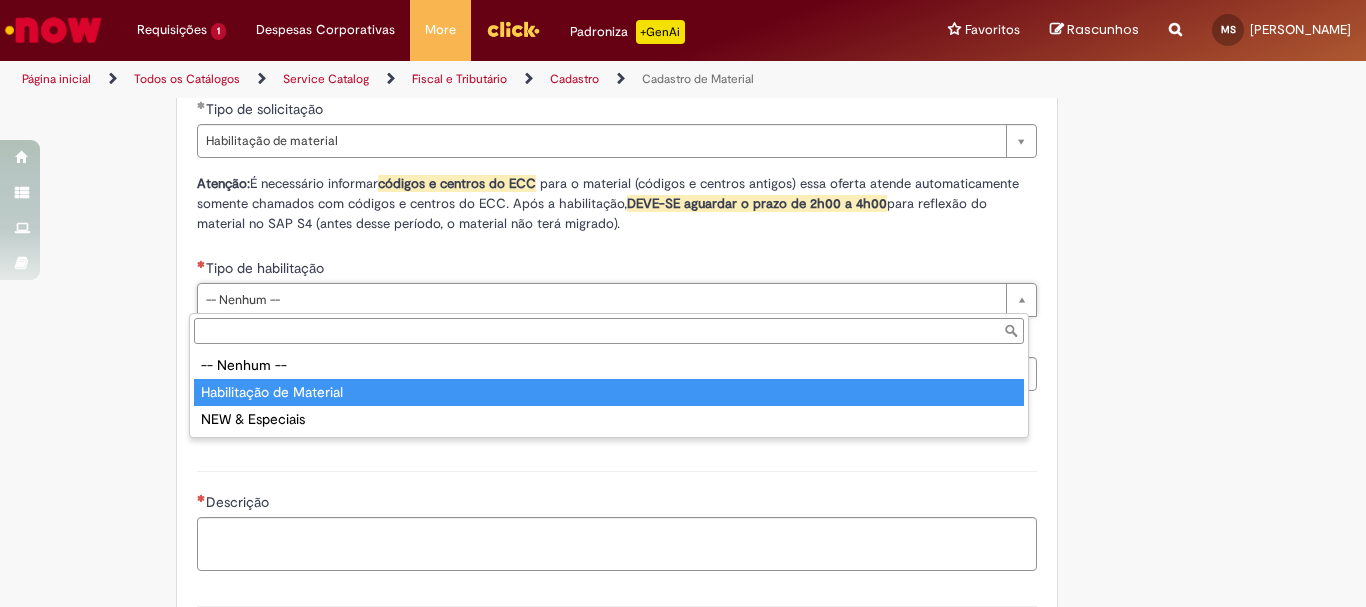 type on "**********" 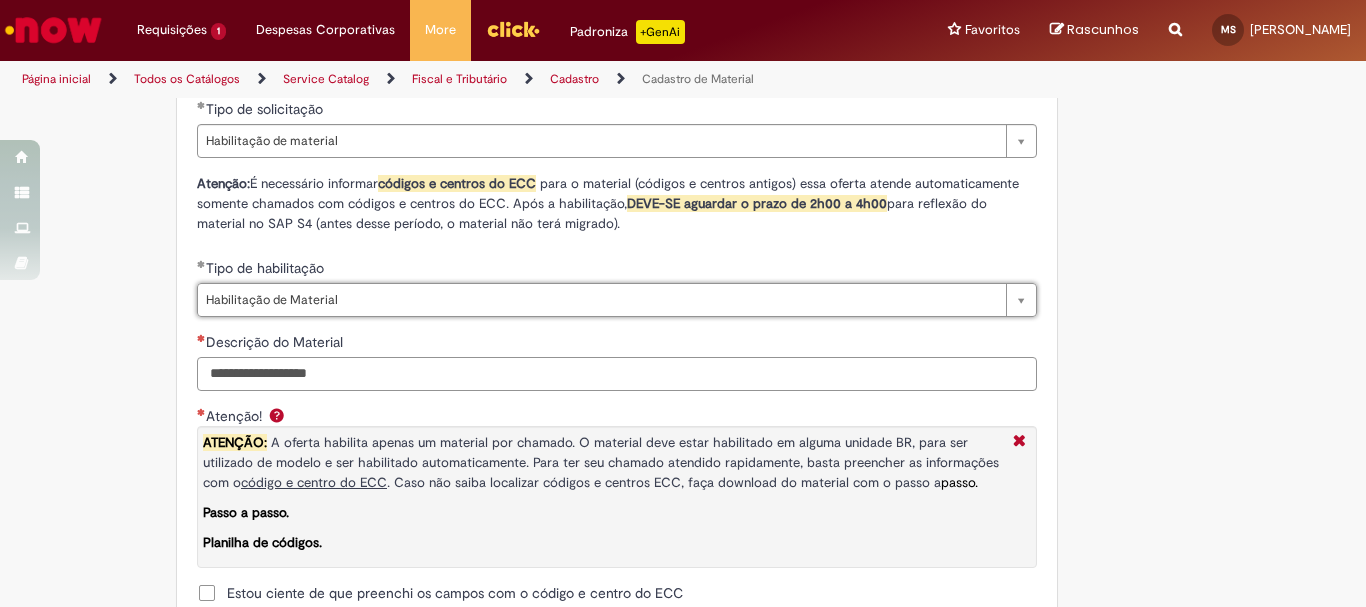 click on "Descrição do Material" at bounding box center (617, 374) 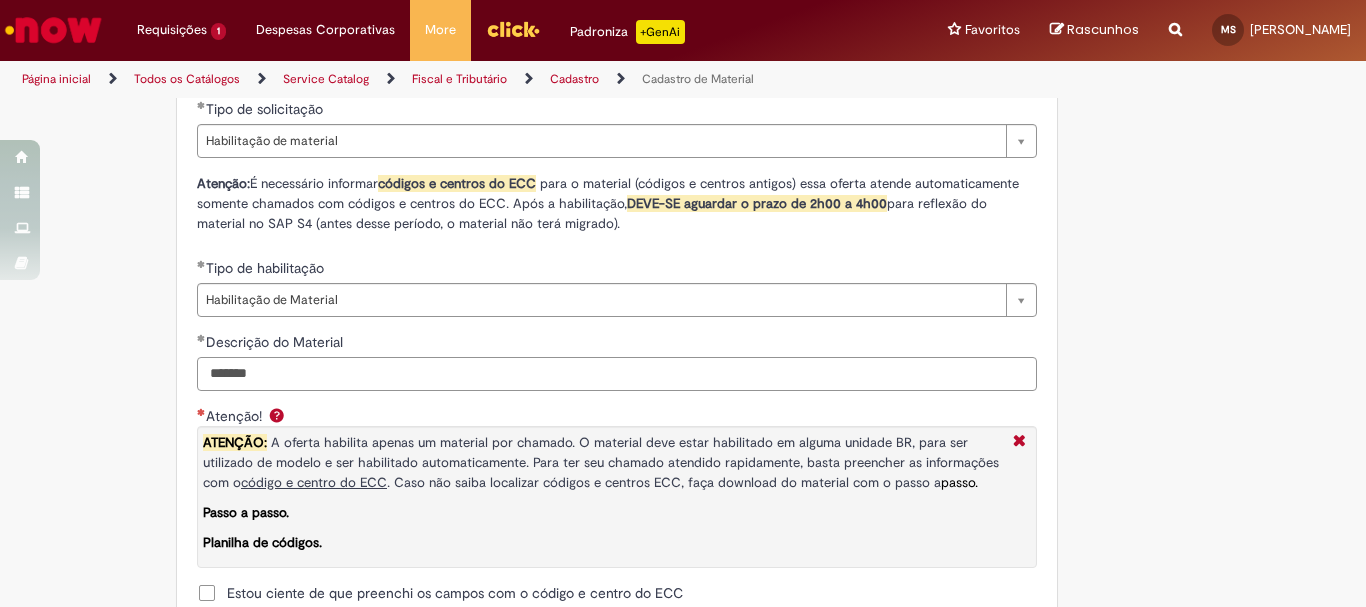 scroll, scrollTop: 1500, scrollLeft: 0, axis: vertical 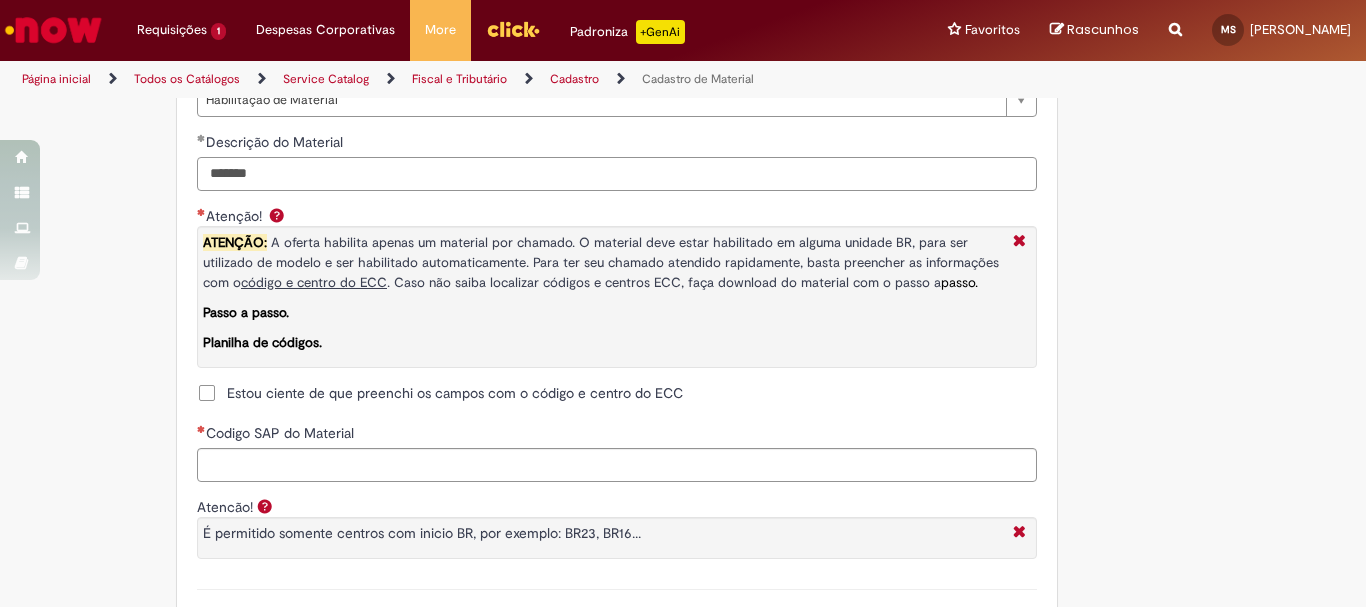 type on "*******" 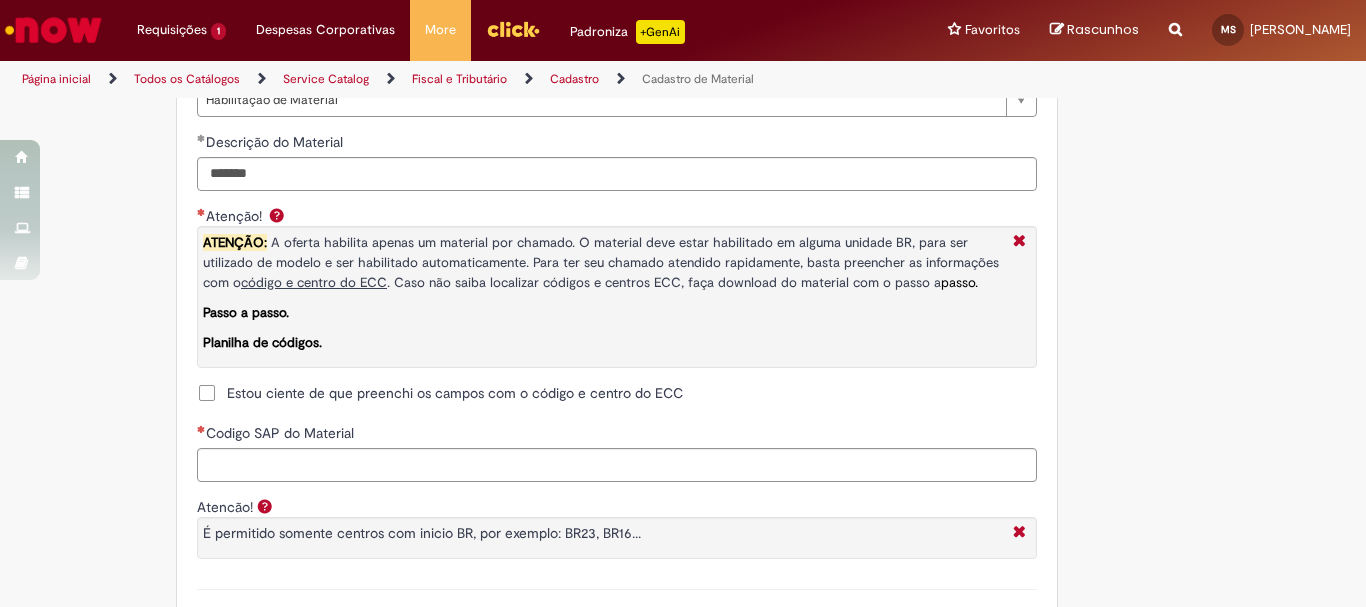 click on "Estou ciente de que preenchi os campos com o código e centro do ECC" at bounding box center [455, 393] 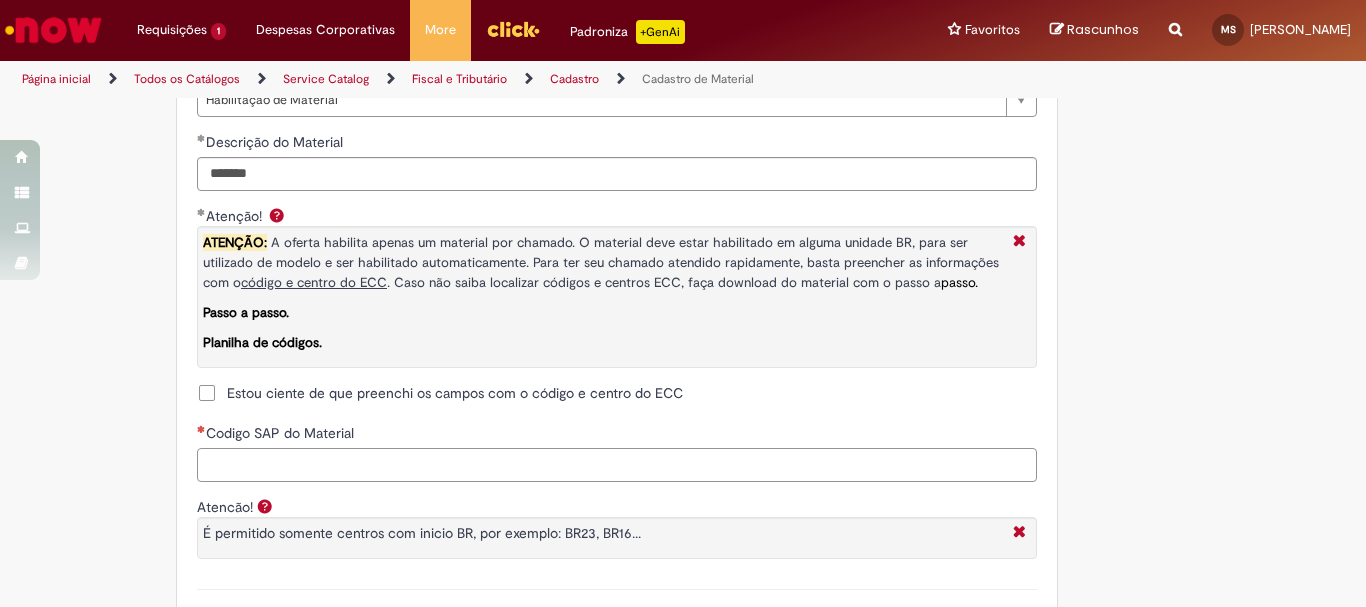 click on "Codigo SAP do Material" at bounding box center [617, 465] 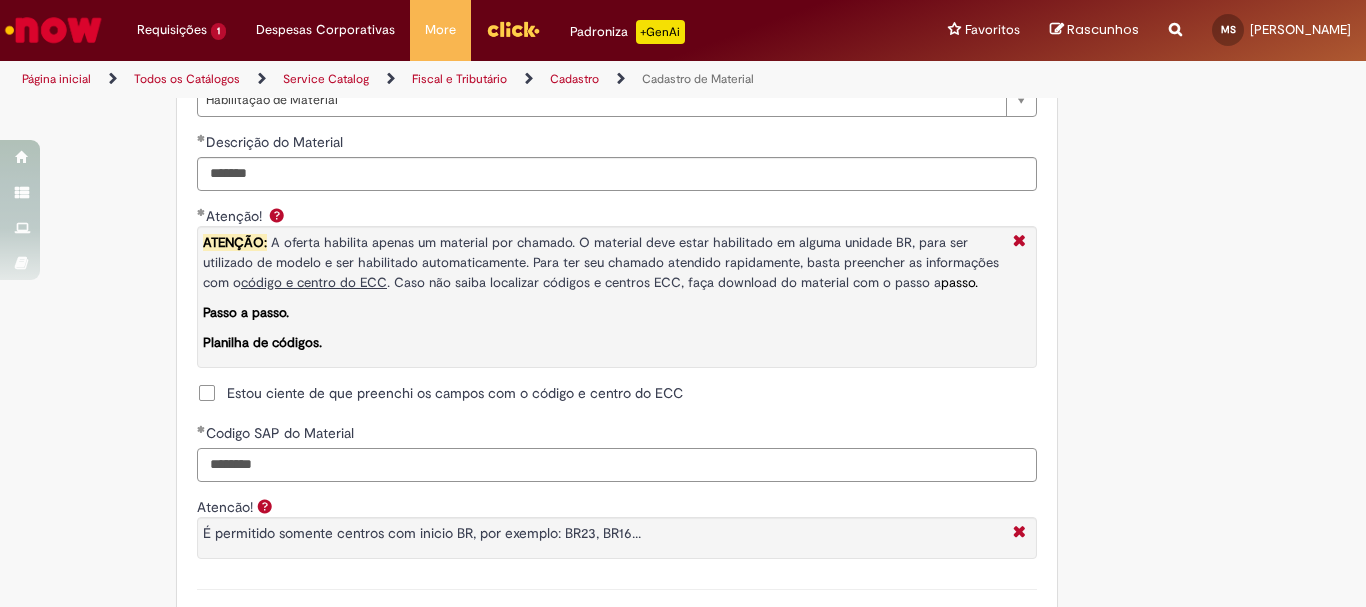 scroll, scrollTop: 1700, scrollLeft: 0, axis: vertical 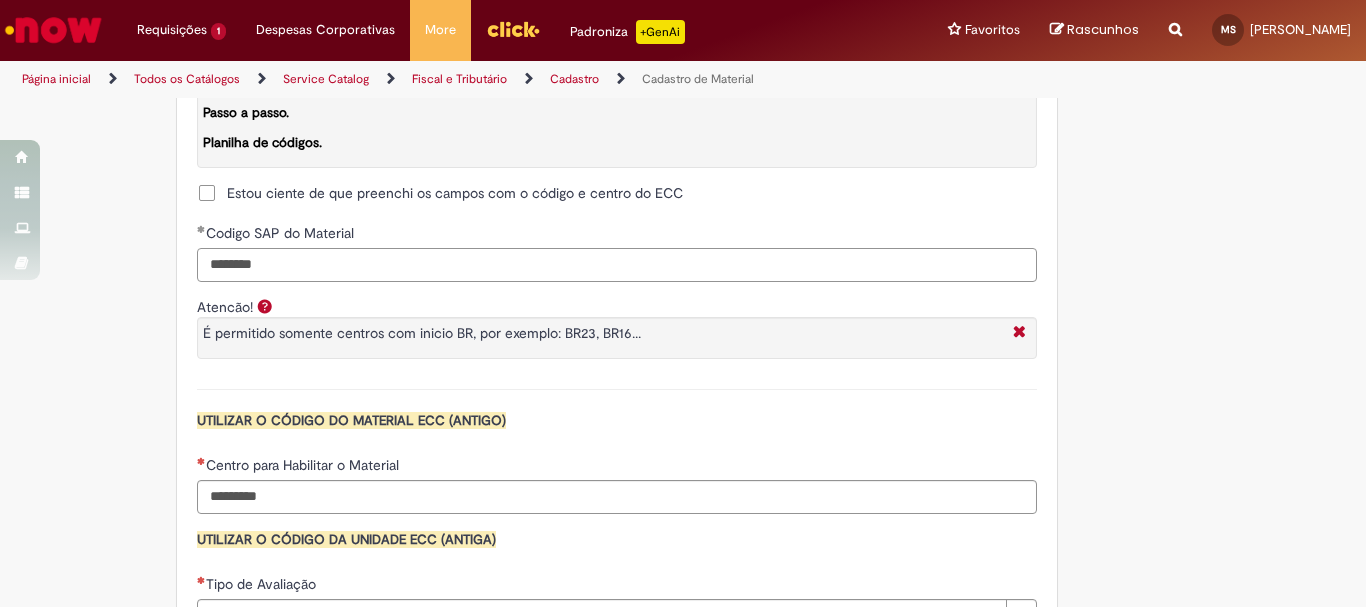 type on "********" 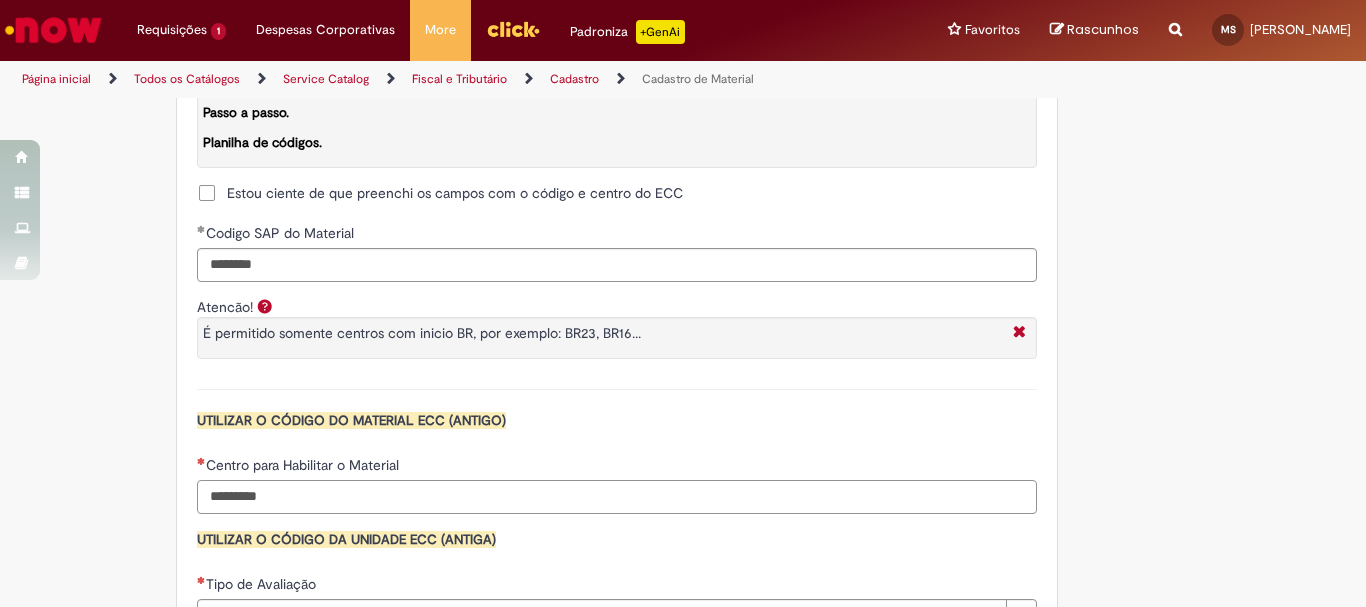 click on "Centro para Habilitar o Material" at bounding box center [617, 497] 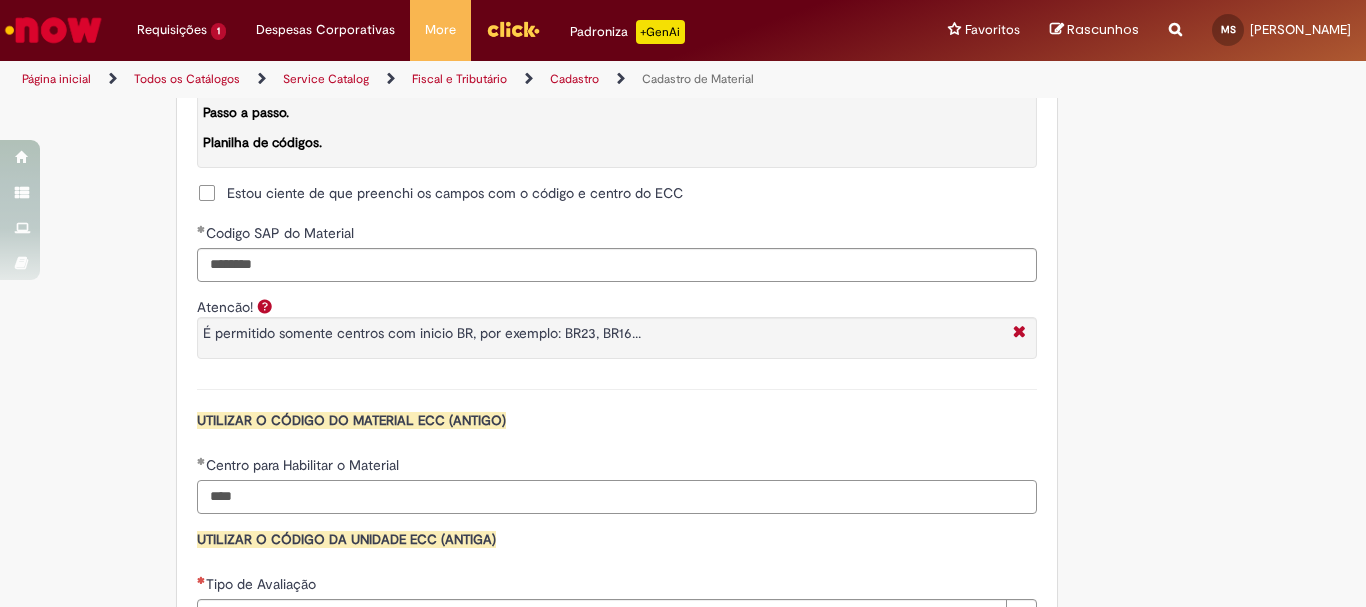scroll, scrollTop: 1900, scrollLeft: 0, axis: vertical 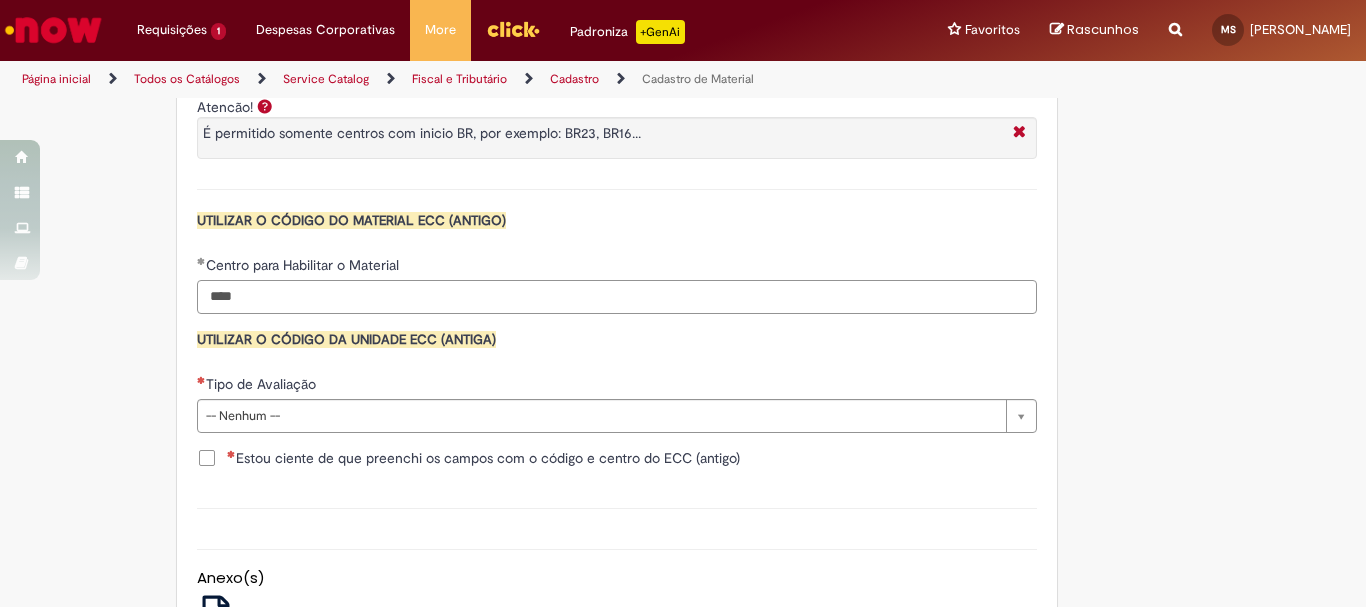type on "****" 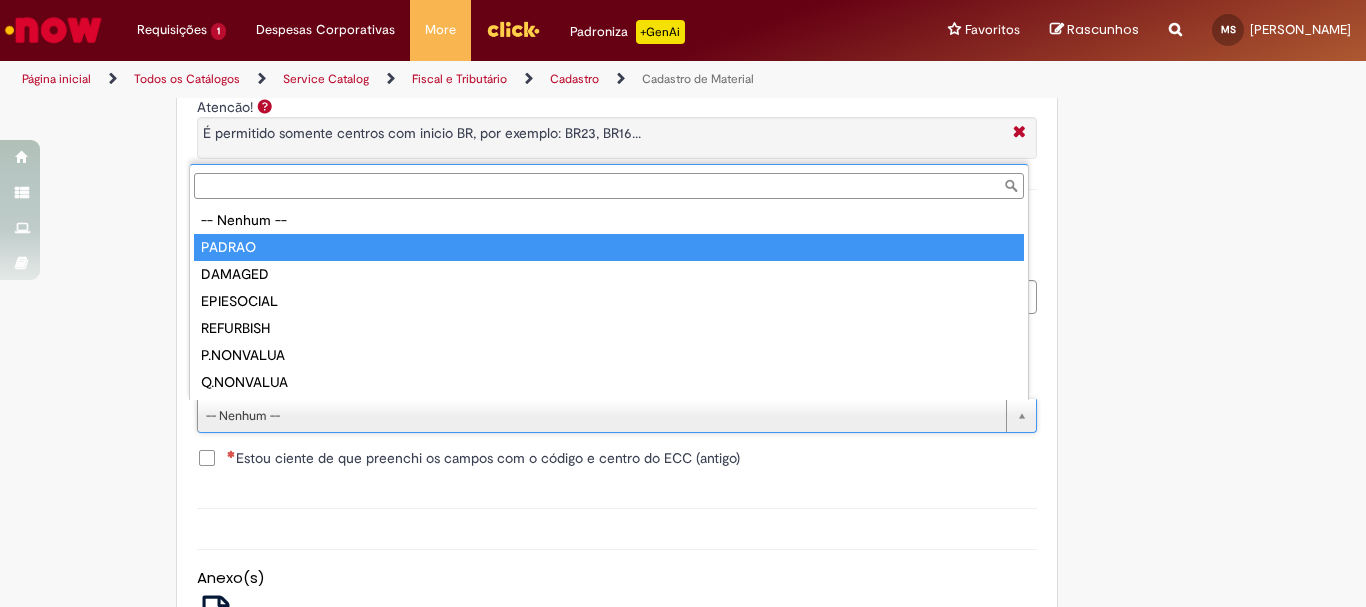type on "******" 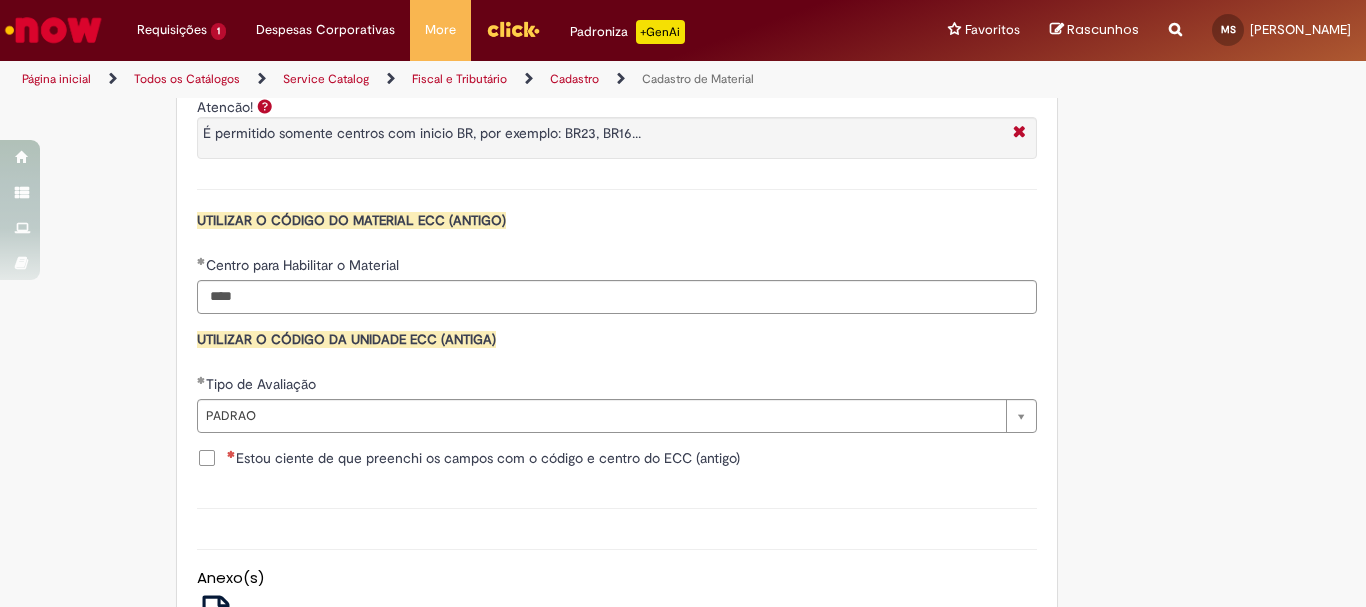 click on "Estou ciente de que preenchi os campos com o código e centro do ECC  (antigo)" at bounding box center [483, 458] 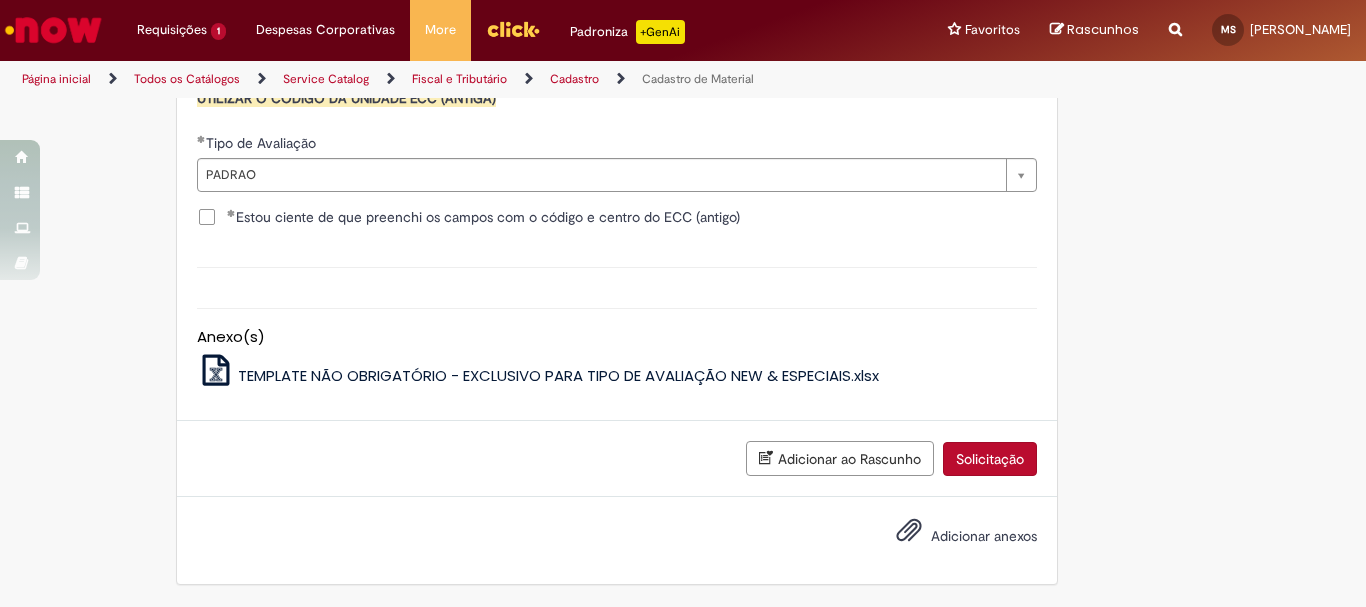 scroll, scrollTop: 1741, scrollLeft: 0, axis: vertical 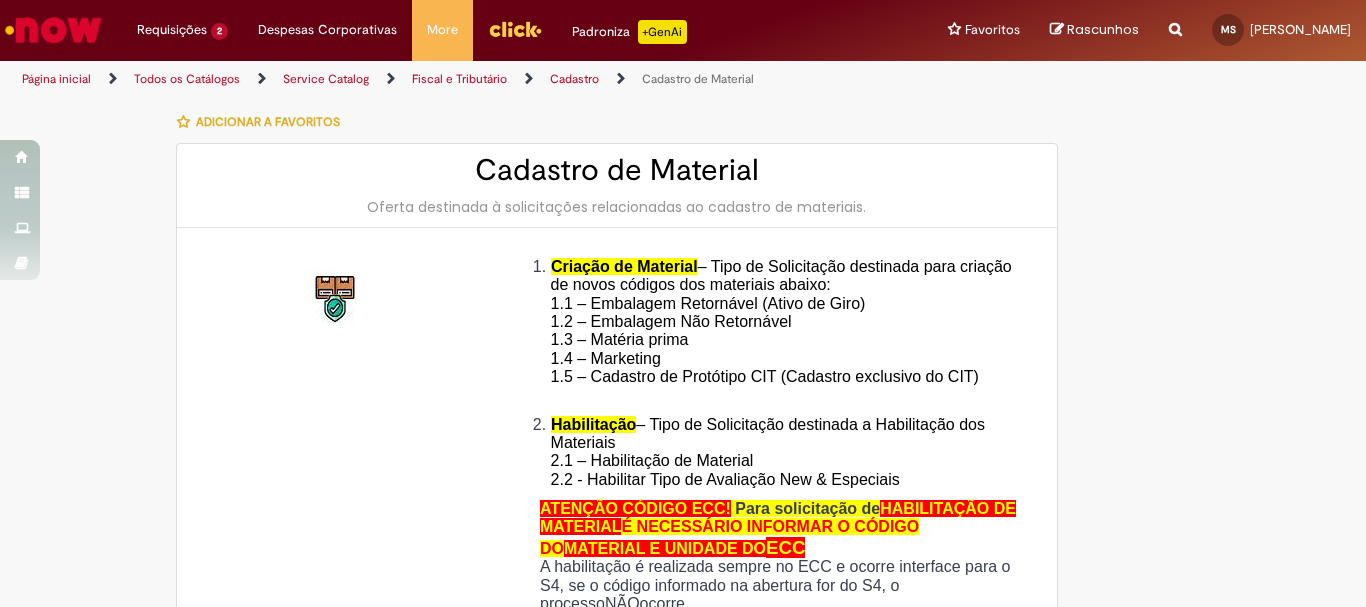 type on "********" 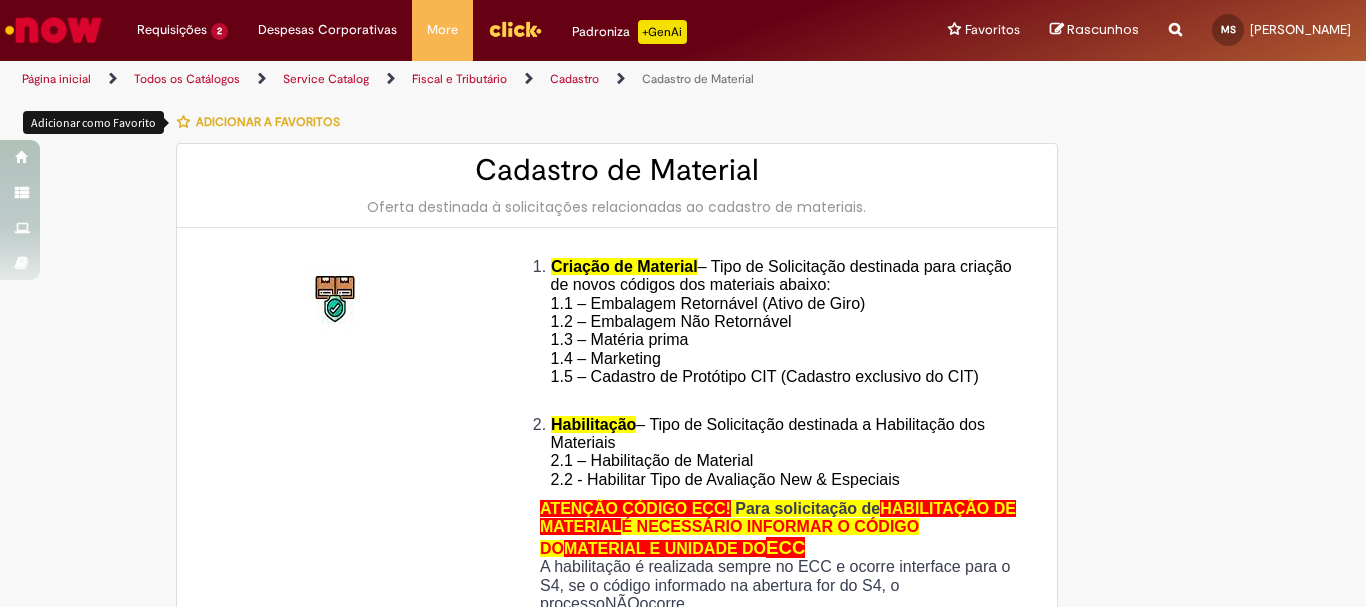 click at bounding box center (183, 122) 